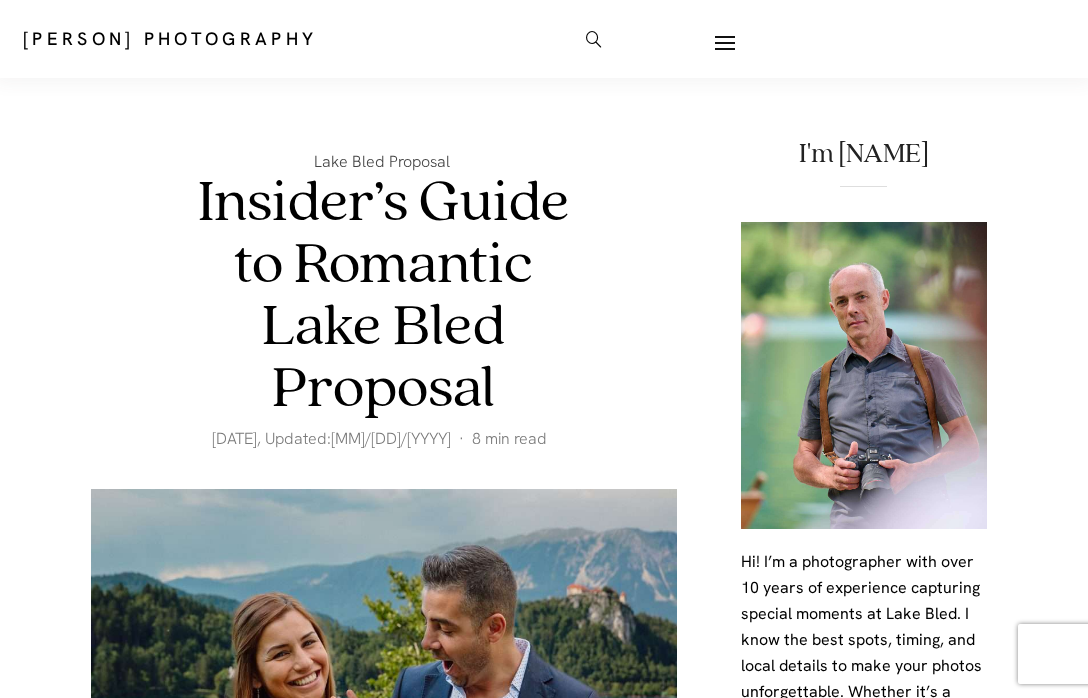 scroll, scrollTop: 0, scrollLeft: 0, axis: both 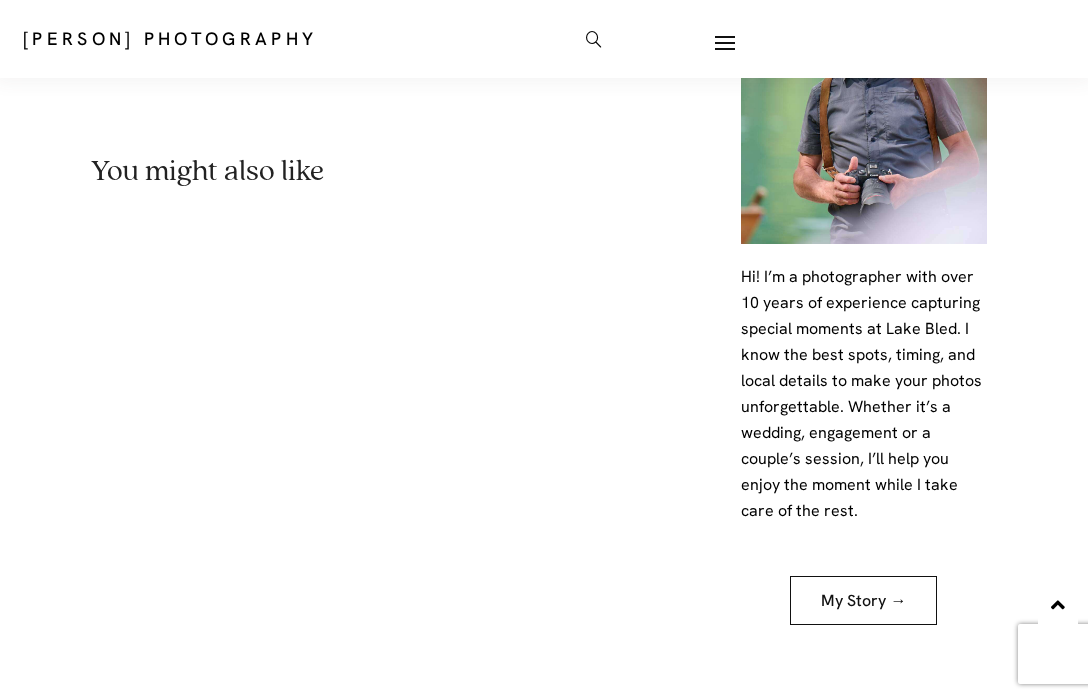 click at bounding box center [784, 43] 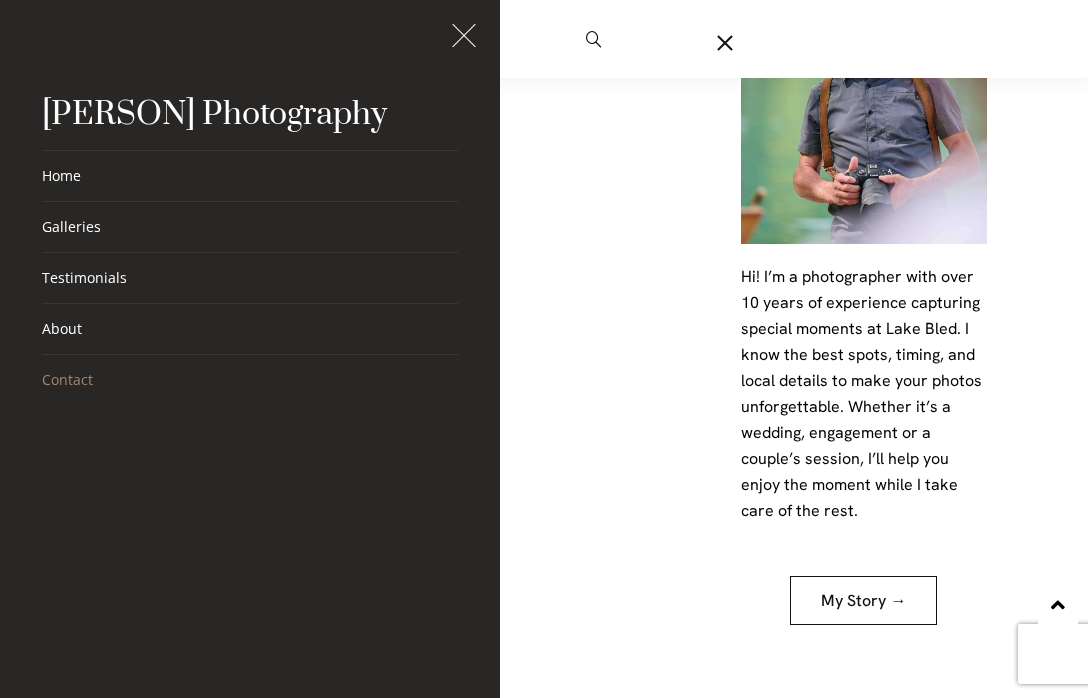 click on "Contact" at bounding box center [250, 380] 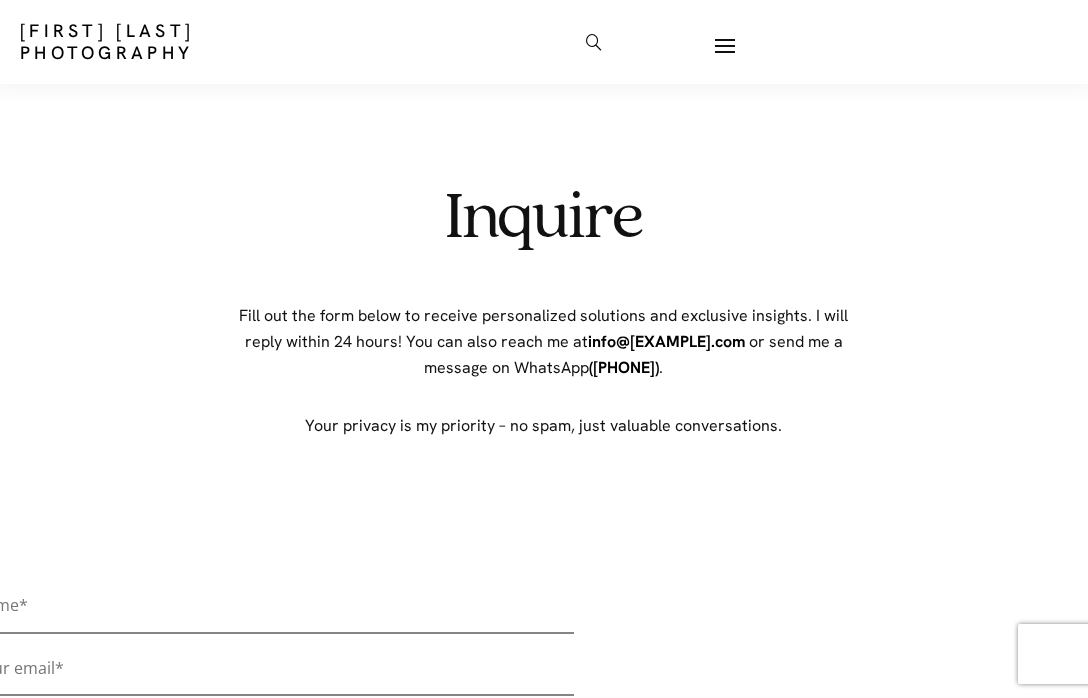 scroll, scrollTop: 715, scrollLeft: 0, axis: vertical 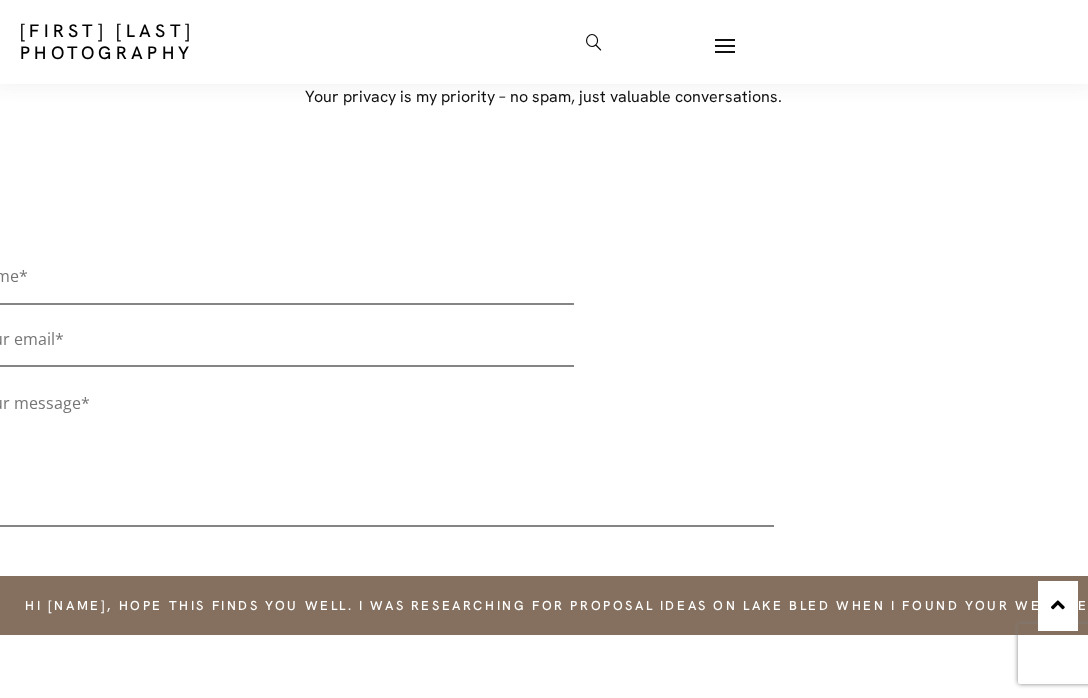 click at bounding box center [274, 283] 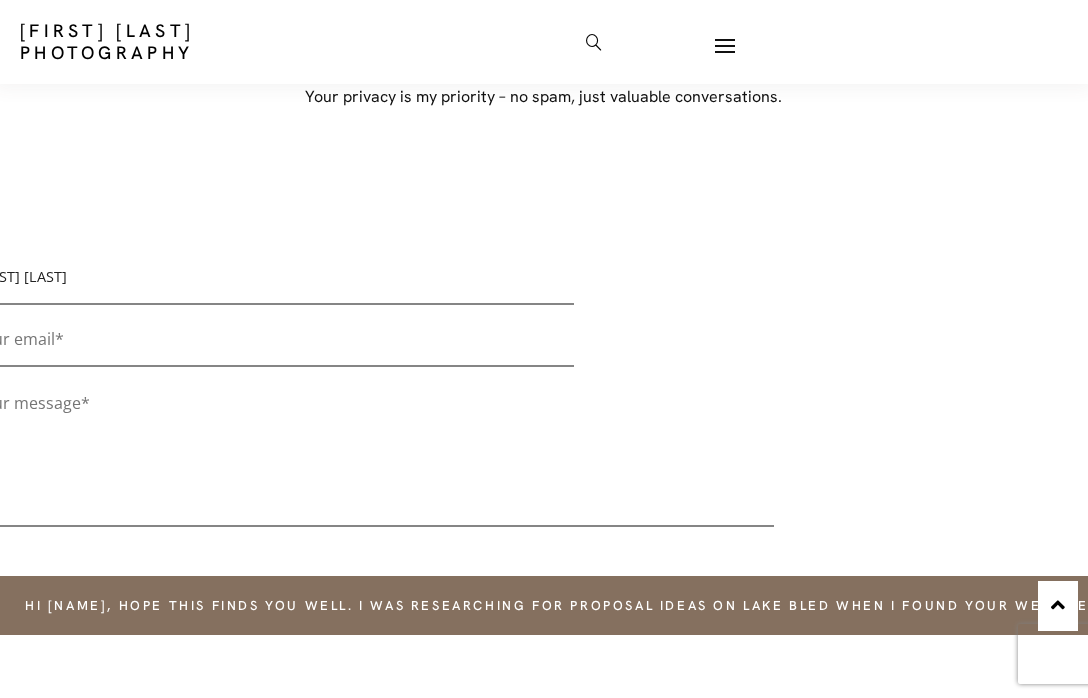 type on "[FIRST] [LAST]" 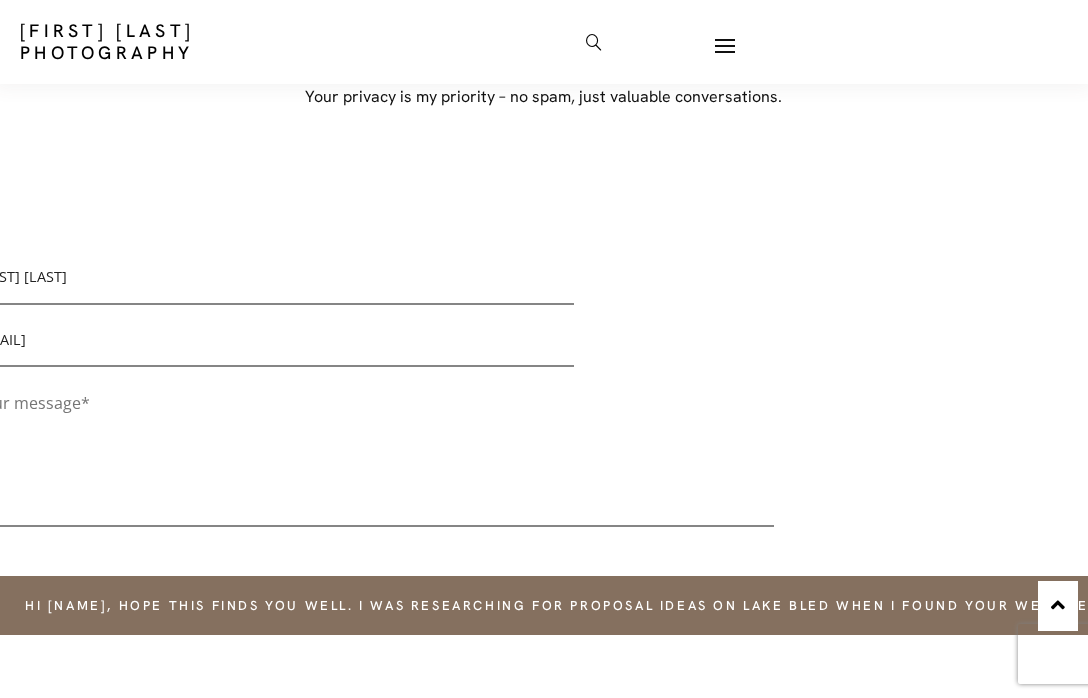 type on "[EMAIL]" 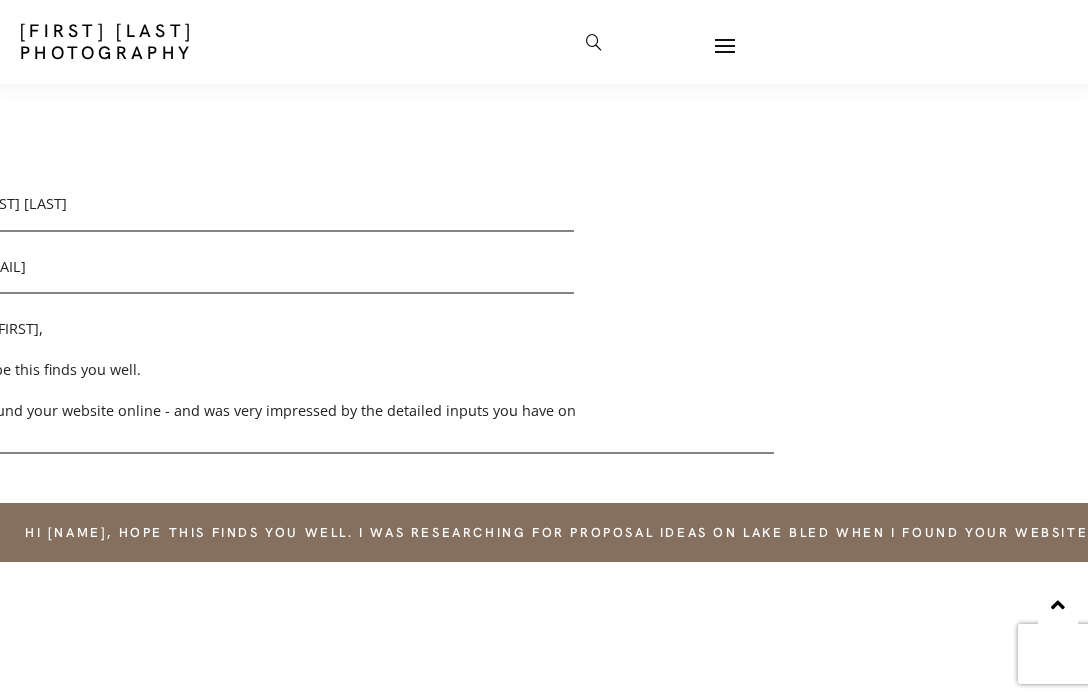 scroll, scrollTop: 0, scrollLeft: 0, axis: both 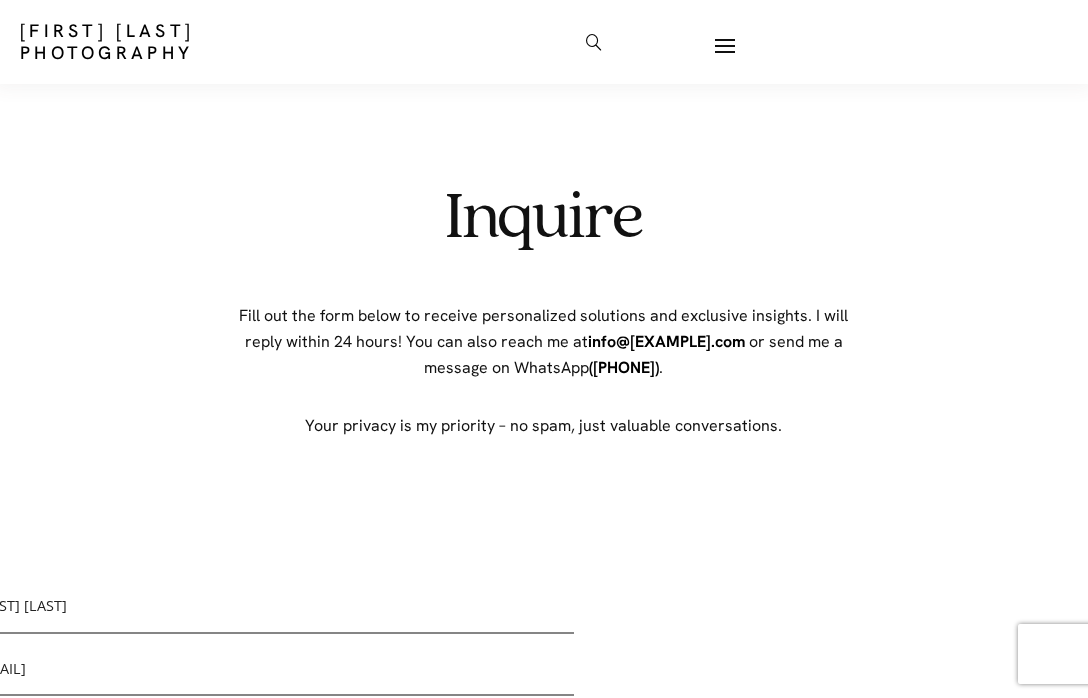 click at bounding box center [725, 46] 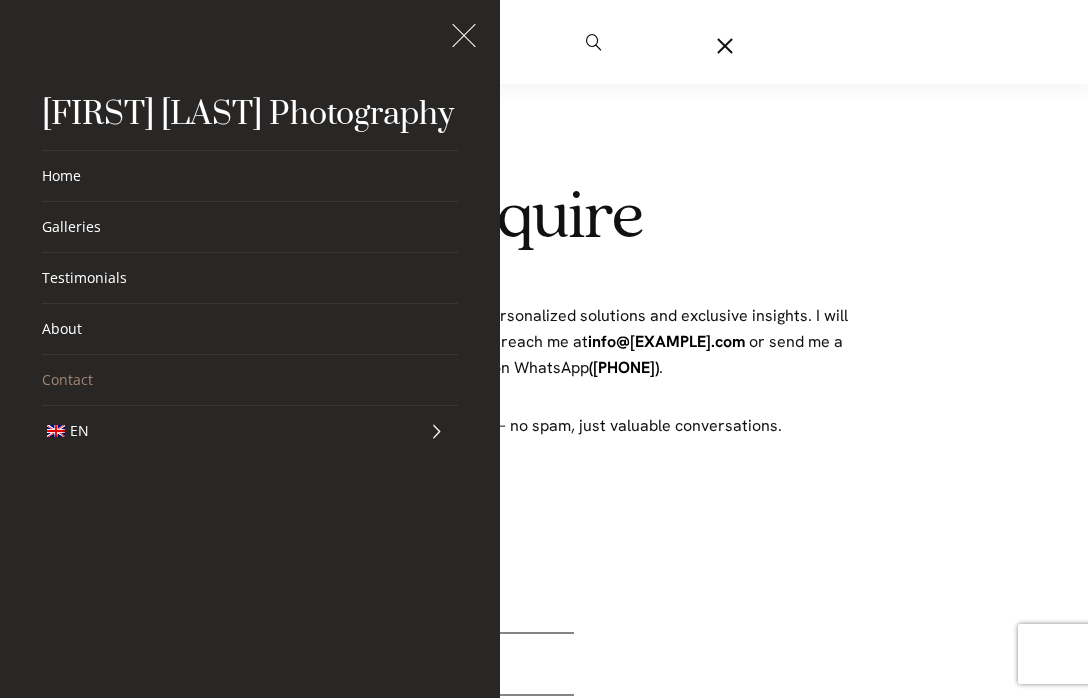 click at bounding box center [725, 46] 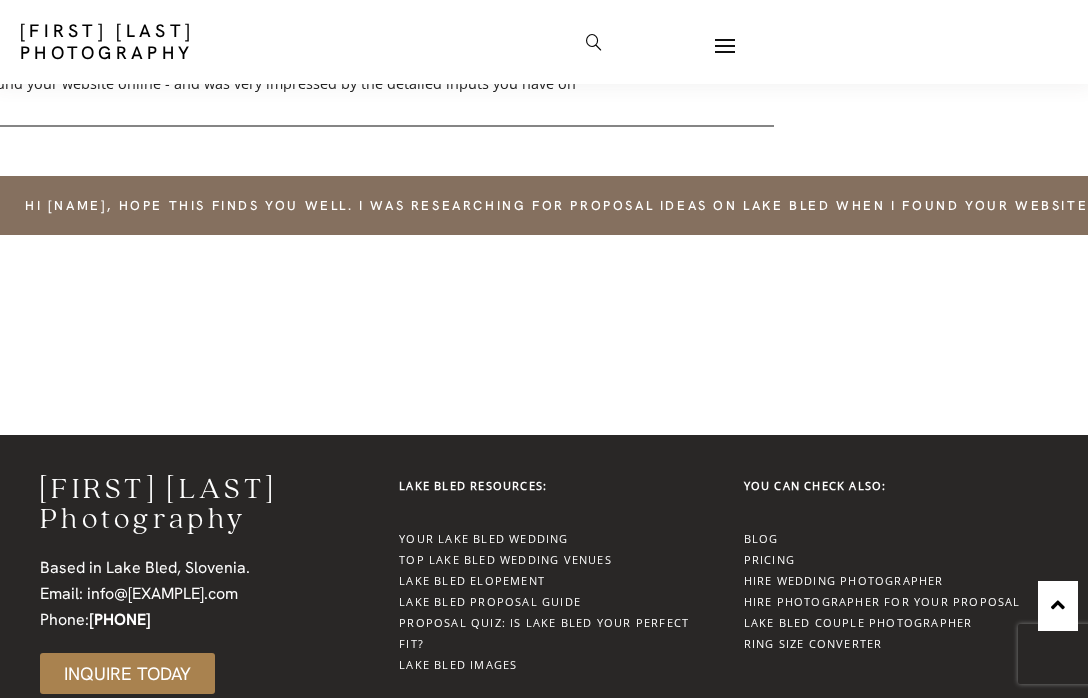 scroll, scrollTop: 519, scrollLeft: 0, axis: vertical 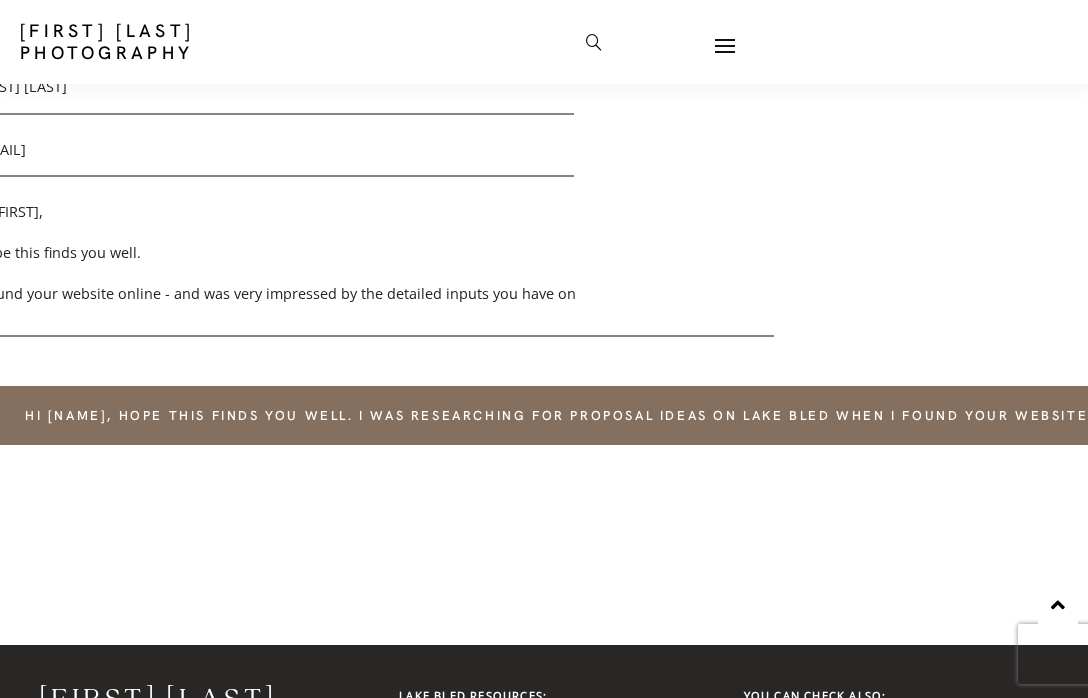 click on "Hi [FIRST],
Hope this finds you well.
I found your website online - and was very impressed by the detailed inputs you have on" at bounding box center (374, 267) 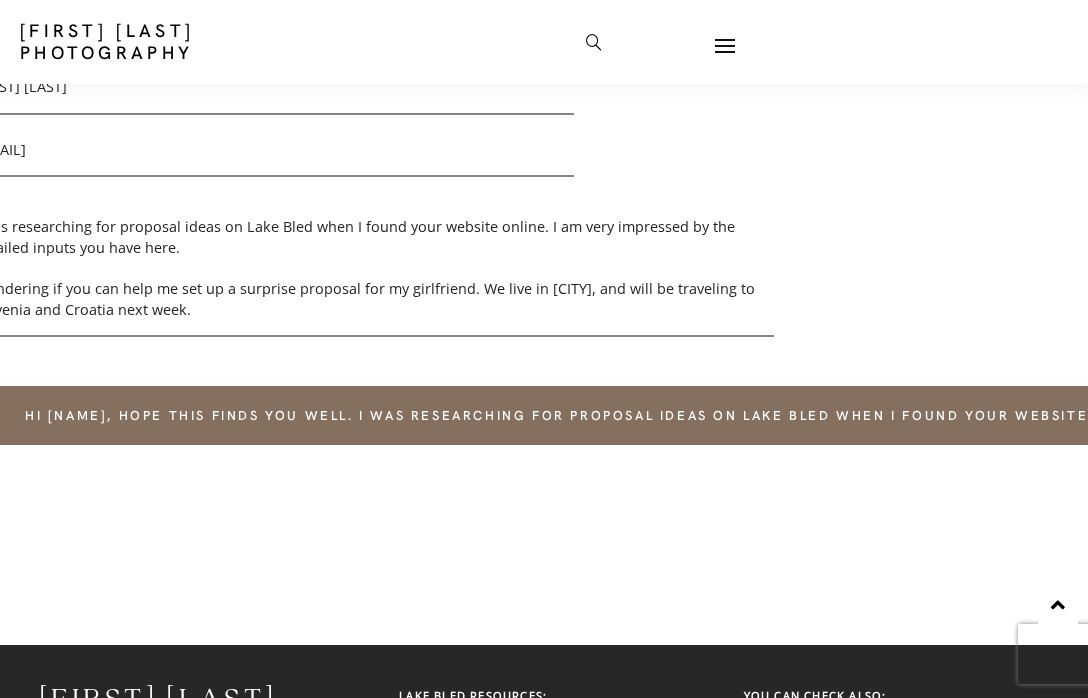 scroll, scrollTop: 93, scrollLeft: 0, axis: vertical 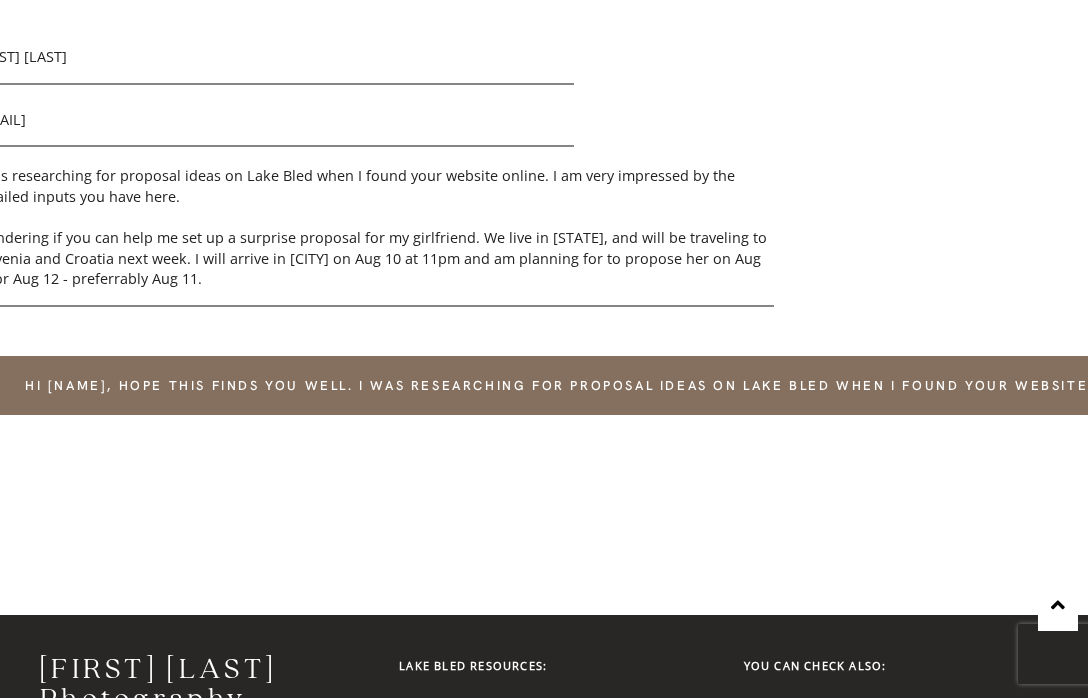click on "Hi [FIRST],
Hope this finds you well.
I was researching for proposal ideas on Lake Bled when I found your website online. I am very impressed by the detailed inputs you have here.
Wondering if you can help me set up a surprise proposal for my girlfriend. We live in [STATE], and will be traveling to Slovenia and Croatia next week. I will arrive in [CITY] on Aug 10 at 11pm and am planning for to propose her on Aug 11 or Aug 12 - preferrably Aug 11." at bounding box center (374, 237) 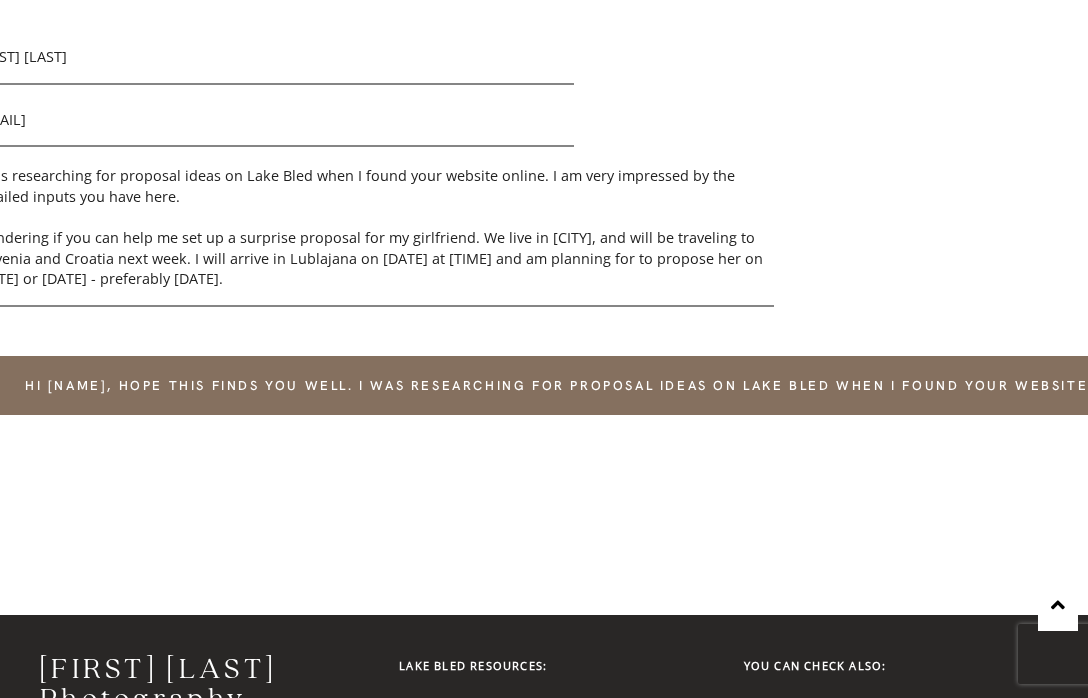 scroll, scrollTop: 190, scrollLeft: 0, axis: vertical 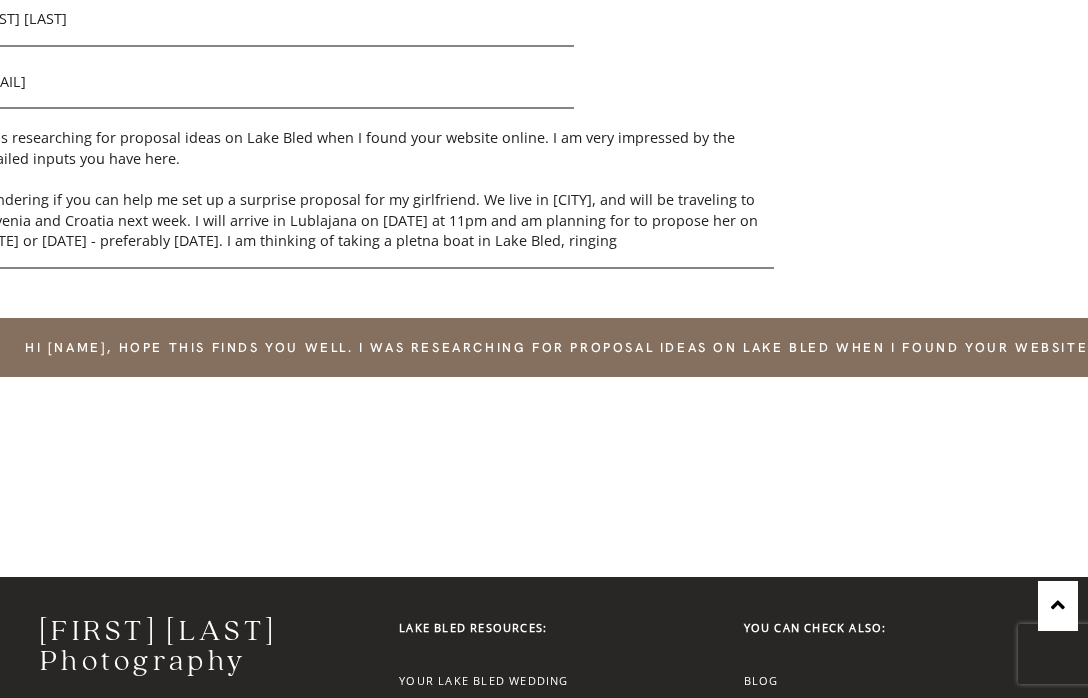 click on "Hi [NAME],
Hope this finds you well.
I was researching for proposal ideas on Lake Bled when I found your website online. I am very impressed by the detailed inputs you have here.
Wondering if you can help me set up a surprise proposal for my girlfriend. We live in [CITY], and will be traveling to Slovenia and Croatia next week. I will arrive in Lublajana on [DATE] at 11pm and am planning for to propose her on [DATE] or [DATE] - preferably [DATE]. I am thinking of taking a pletna boat in Lake Bled, ringing" at bounding box center [374, 199] 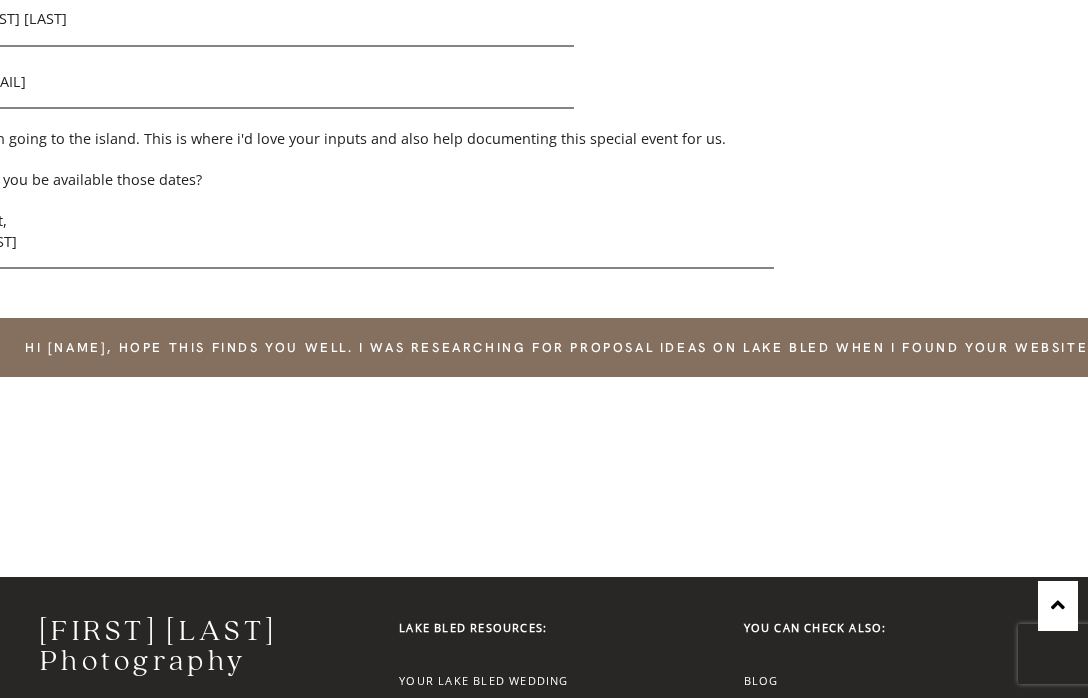 scroll, scrollTop: 252, scrollLeft: 0, axis: vertical 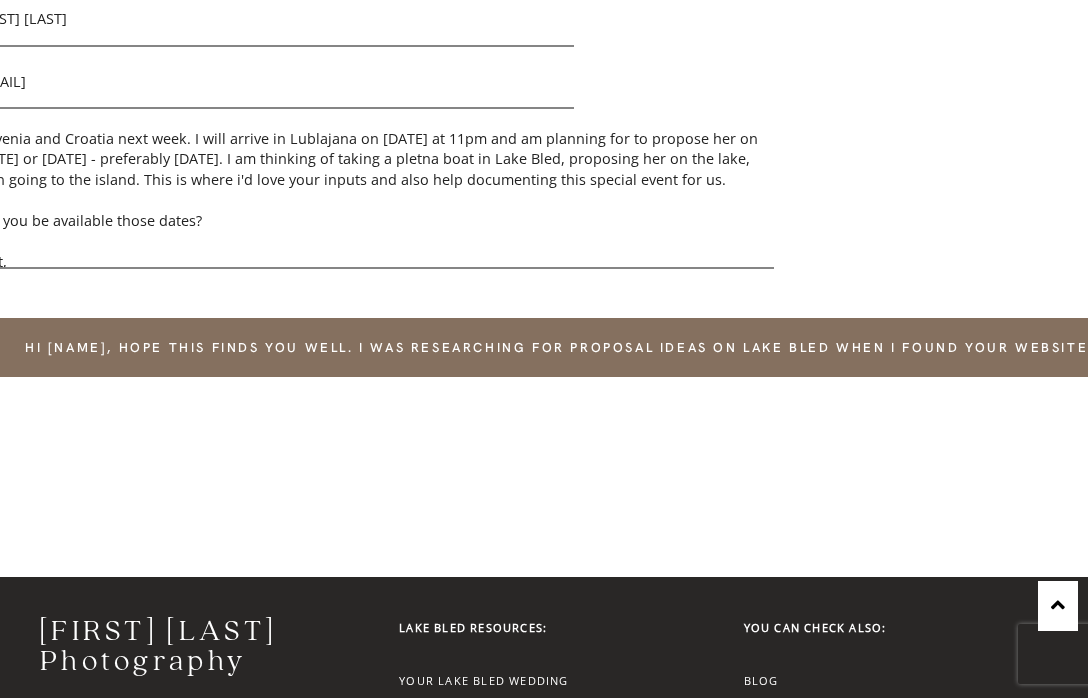 click on "Hi [FIRST],
Hope this finds you well.
I was researching for proposal ideas on Lake Bled when I found your website online. I am very impressed by the detailed inputs you have here.
Wondering if you can help me set up a surprise proposal for my girlfriend. We live in [CITY], and will be traveling to Slovenia and Croatia next week. I will arrive in Lublajana on [DATE] at 11pm and am planning for to propose her on [DATE] or [DATE] - preferably [DATE]. I am thinking of taking a pletna boat in Lake Bled, proposing her on the lake, then going to the island. This is where i'd love your inputs and also help documenting this special event for us.
Will you be available those dates?
Best,
[LAST]" at bounding box center (374, 199) 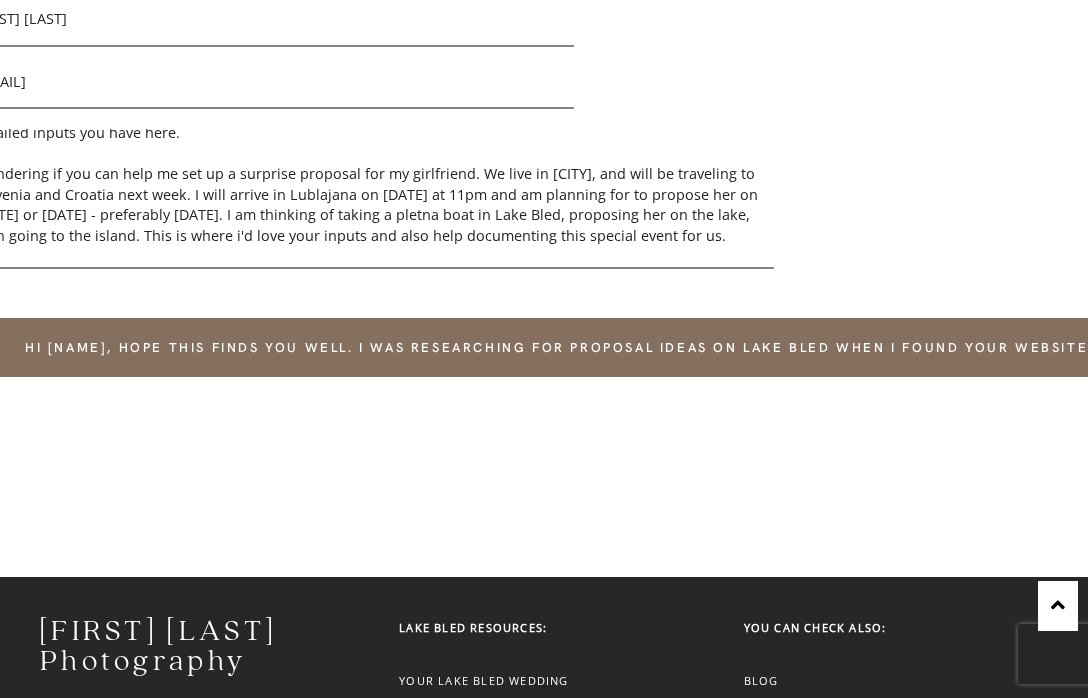 scroll, scrollTop: 110, scrollLeft: 0, axis: vertical 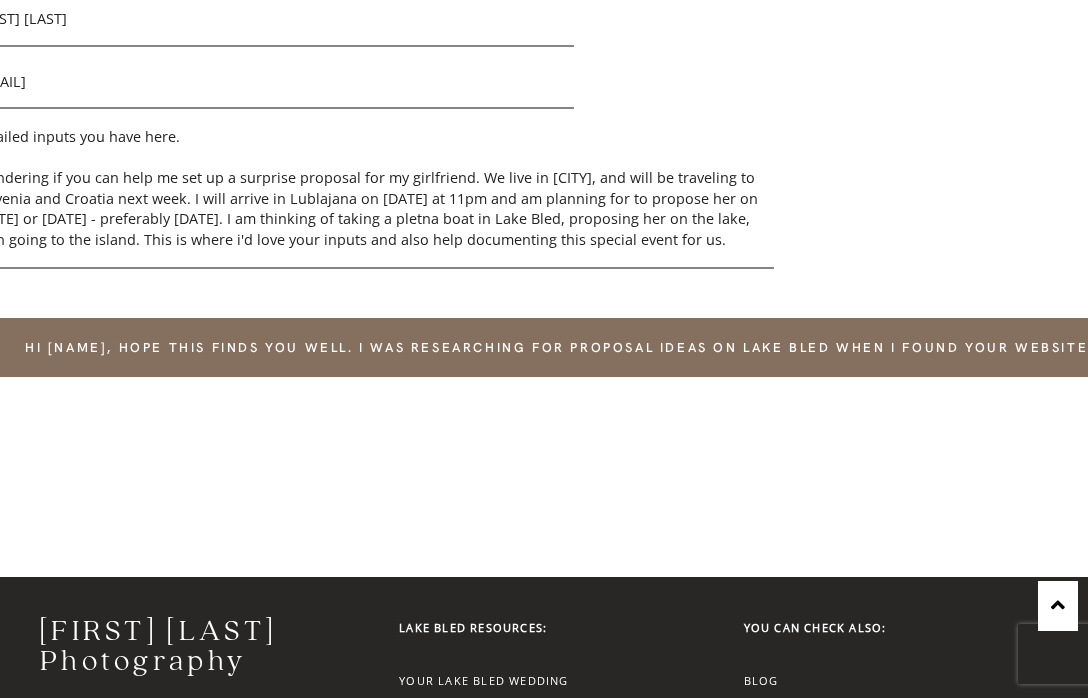 click on "Hi [NAME],
Hope this finds you well.
I was researching for proposal ideas on Lake Bled when I found your website online. I am very impressed by the detailed inputs you have here.
Wondering if you can help me set up a surprise proposal for my girlfriend. We live in [CITY], and will be traveling to Slovenia and Croatia next week. I will arrive in Lublajana on [DATE] at 11pm and am planning for to propose her on [DATE] or [DATE] - preferably [DATE]. I am thinking of taking a pletna boat in Lake Bled, proposing her on the lake, then going to the island. This is where i'd love your inputs and also help documenting this special event for us.
Will you be available those dates?
Best,
[NAME]" at bounding box center [374, 199] 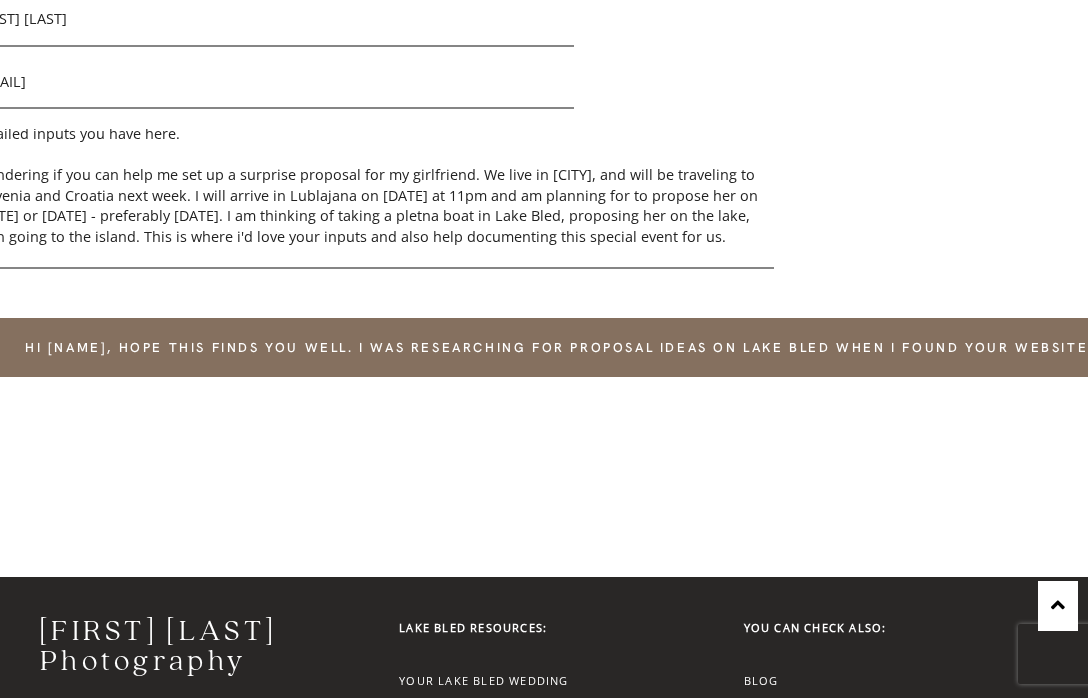 scroll, scrollTop: 133, scrollLeft: 0, axis: vertical 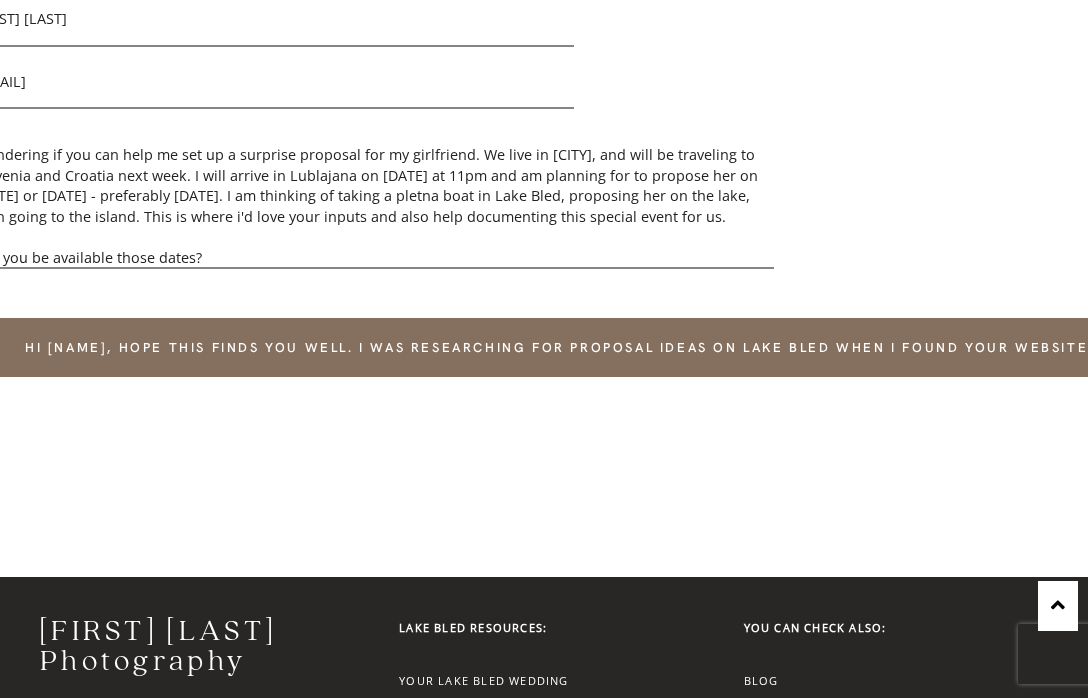 click on "Hi [NAME],
Hope this finds you well.
I was researching for proposal ideas on Lake Bled when I found your website online. I am very impressed by the detailed inputs you have here.
Wondering if you can help me set up a surprise proposal for my girlfriend. We live in [CITY], and will be traveling to Slovenia and Croatia next week. I will arrive in Lublajana on [DATE] at 11pm and am planning for to propose her on [DATE] or [DATE] - preferably [DATE]. I am thinking of taking a pletna boat in Lake Bled, proposing her on the lake, then going to the island. This is where i'd love your inputs and also help documenting this special event for us.
Will you be available those dates?
Best,
[NAME]" at bounding box center (374, 199) 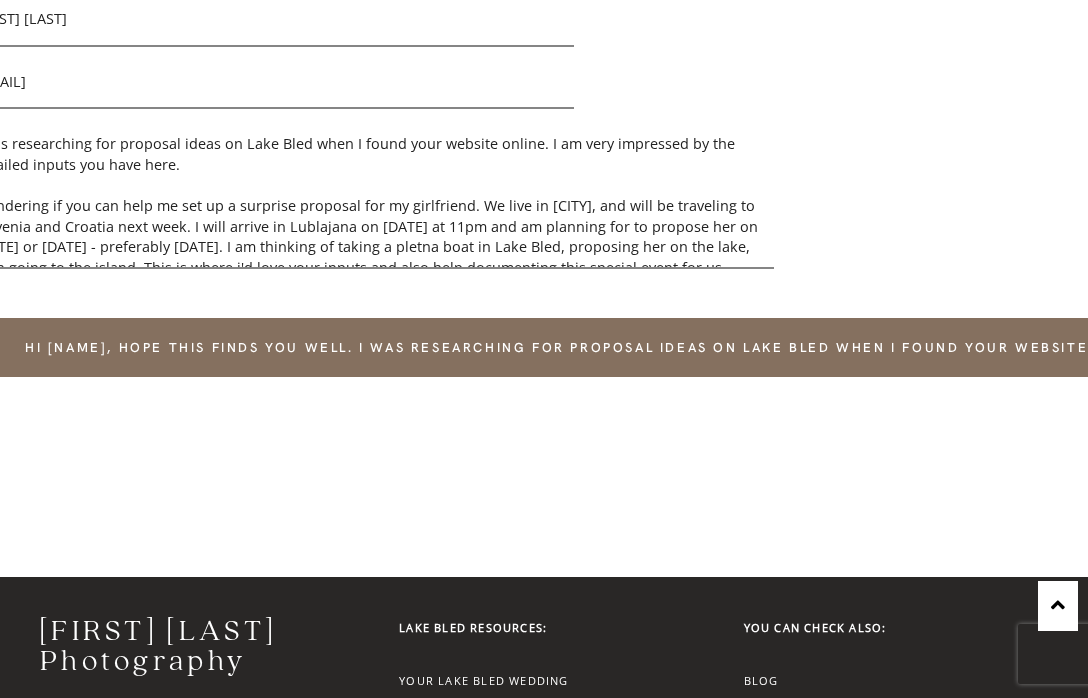 scroll, scrollTop: 13, scrollLeft: 0, axis: vertical 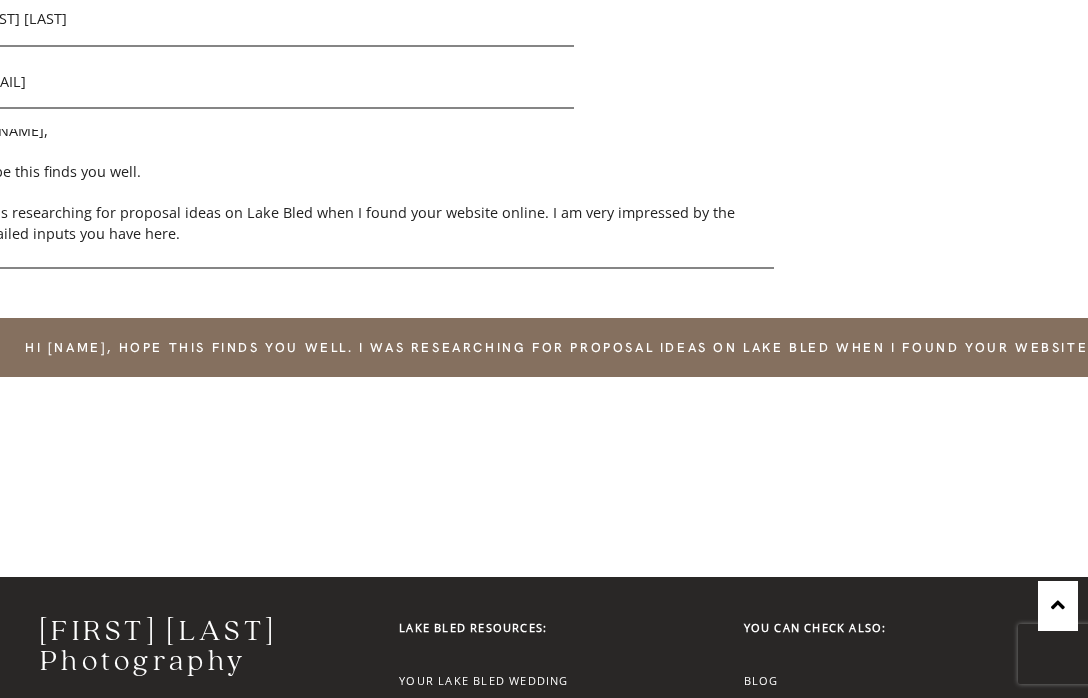 click on "Hi [NAME],
Hope this finds you well.
I was researching for proposal ideas on Lake Bled when I found your website online. I am very impressed by the detailed inputs you have here.
Wondering if you can help me set up a surprise proposal for my girlfriend. We live in [CITY], and will be traveling to Slovenia and Croatia next week. I will arrive in Lublajana on [DATE] at 11pm and am planning for to propose her on [DATE] or [DATE] - preferably [DATE]. I am thinking of taking a pletna boat in Lake Bled, proposing her on the lake, then going to the island. This is where i'd love your inputs and also help documenting this special event for us.
Will you be available those dates?
Best,
[NAME]" at bounding box center [374, 199] 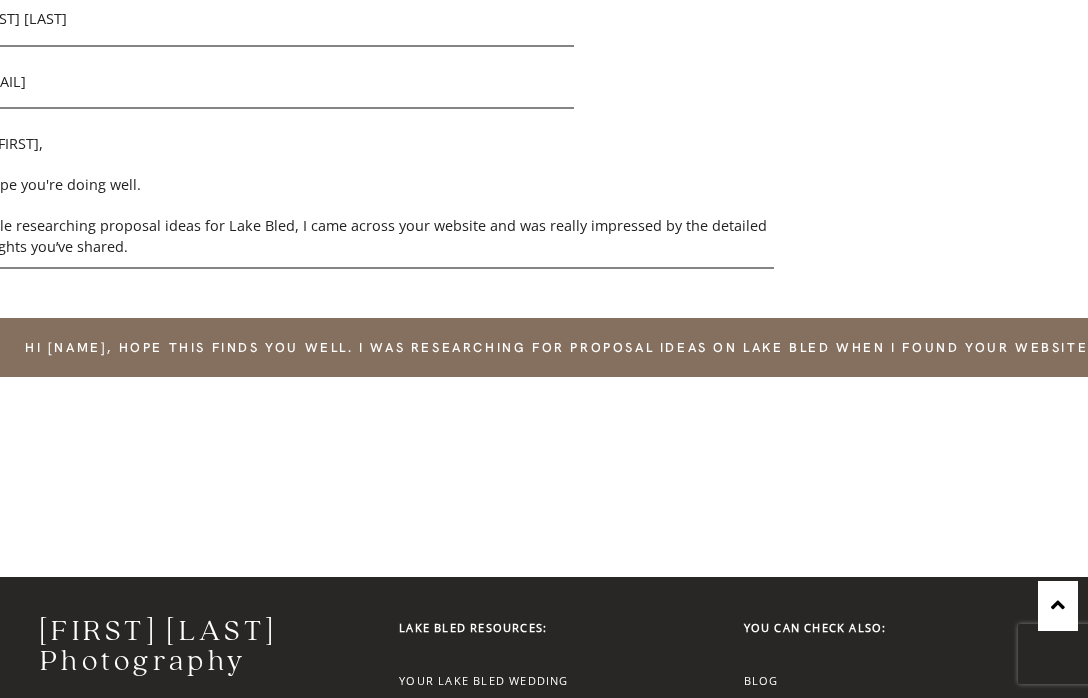 scroll, scrollTop: 334, scrollLeft: 0, axis: vertical 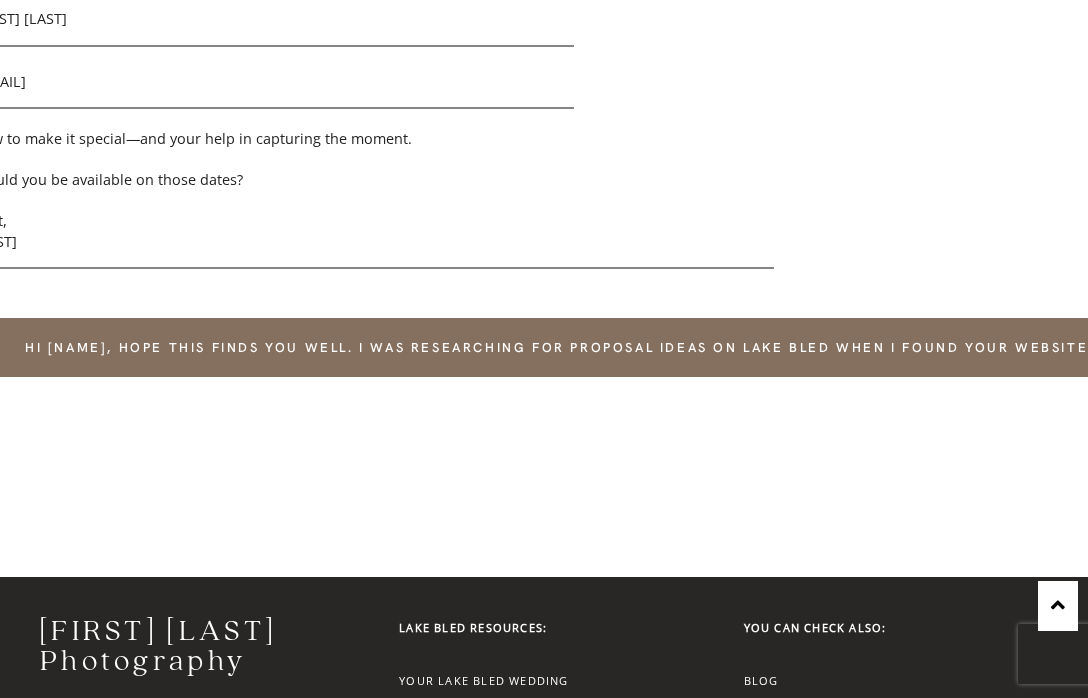 click on "Hi [FIRST],
I hope you're doing well.
While researching proposal ideas for Lake Bled, I came across your website and was really impressed by the detailed insights you’ve shared.
I’m planning a surprise proposal for my girlfriend and would love your help. We’re based in [STATE] and will be traveling to Slovenia and Croatia next week. I arrive in [CITY] on [DATE] at 11 PM and am hoping to propose on [DATE] (or possibly [DATE], but ideally the 11th).
My idea is to take a pletna boat on Lake Bled, propose on the lake, and then visit the island. I'd love your input on how to make it special—and your help in capturing the moment.
Would you be available on those dates?
Best,
[LAST]" at bounding box center [374, 199] 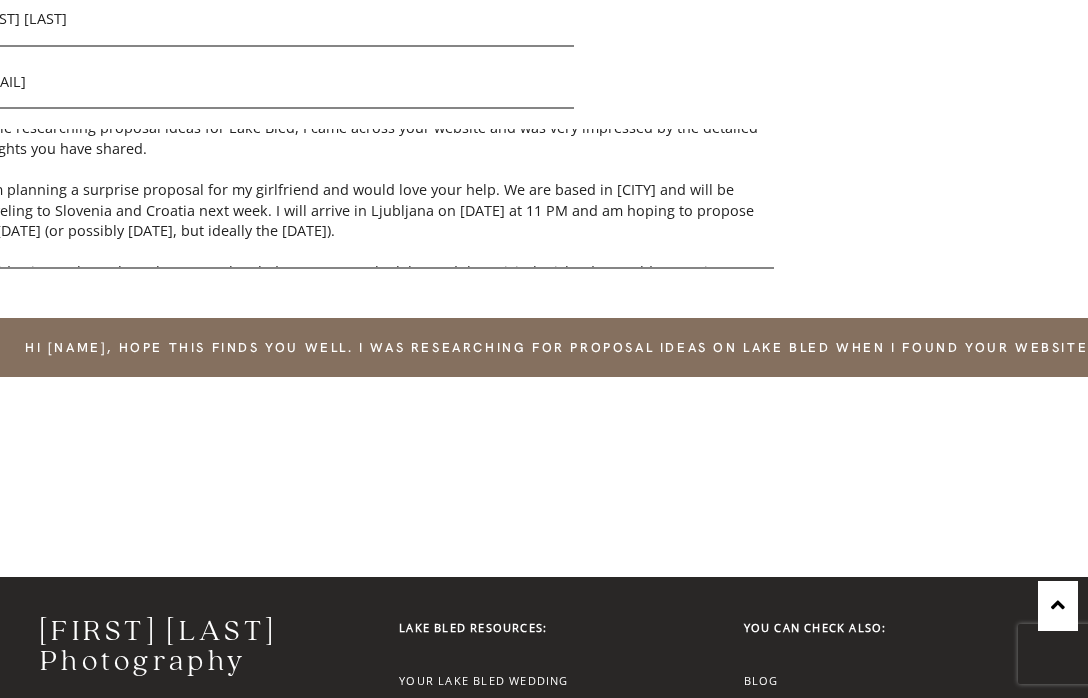 scroll, scrollTop: 99, scrollLeft: 0, axis: vertical 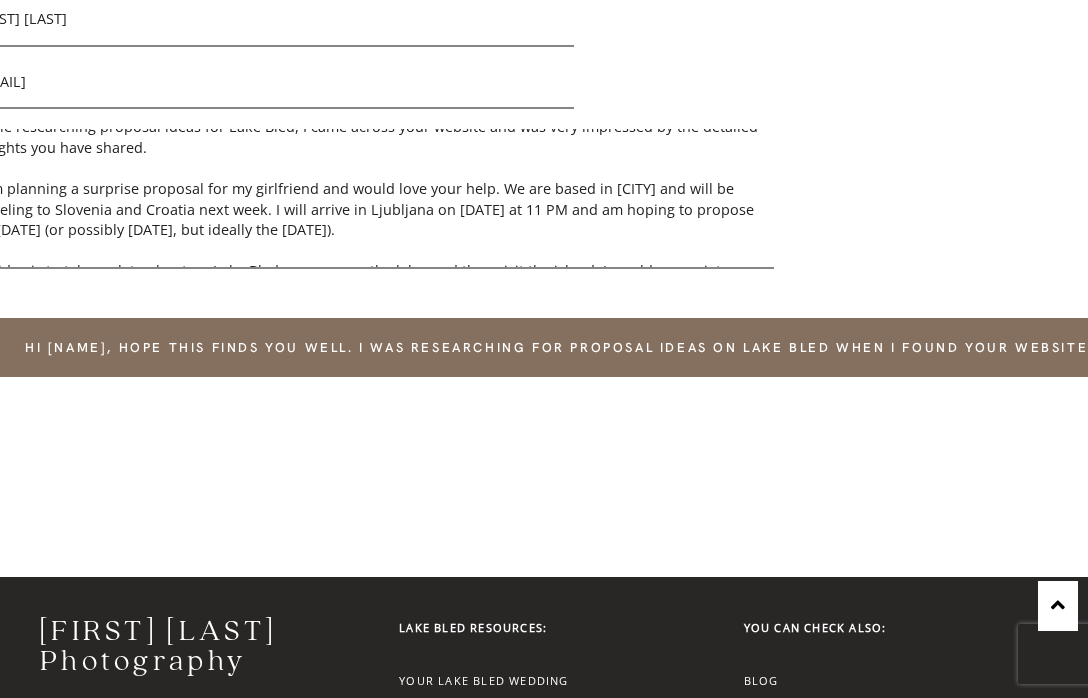 click on "Hi [NAME],
I hope you are doing well.
While researching proposal ideas for Lake Bled, I came across your website and was very impressed by the detailed insights you have shared.
I am planning a surprise proposal for my girlfriend and would love your help. We are based in [CITY] and will be traveling to Slovenia and Croatia next week. I will arrive in Ljubljana on [DATE] at 11 PM and am hoping to propose on [DATE] (or possibly [DATE], but ideally the [DATE]).
My idea is to take a pletna boat on Lake Bled, propose on the lake, and then visit the island. I would appreciate your input on how to make it special—and your help in capturing the moment.
Would you be available on those dates?
Best regards,
[LAST]" at bounding box center [374, 199] 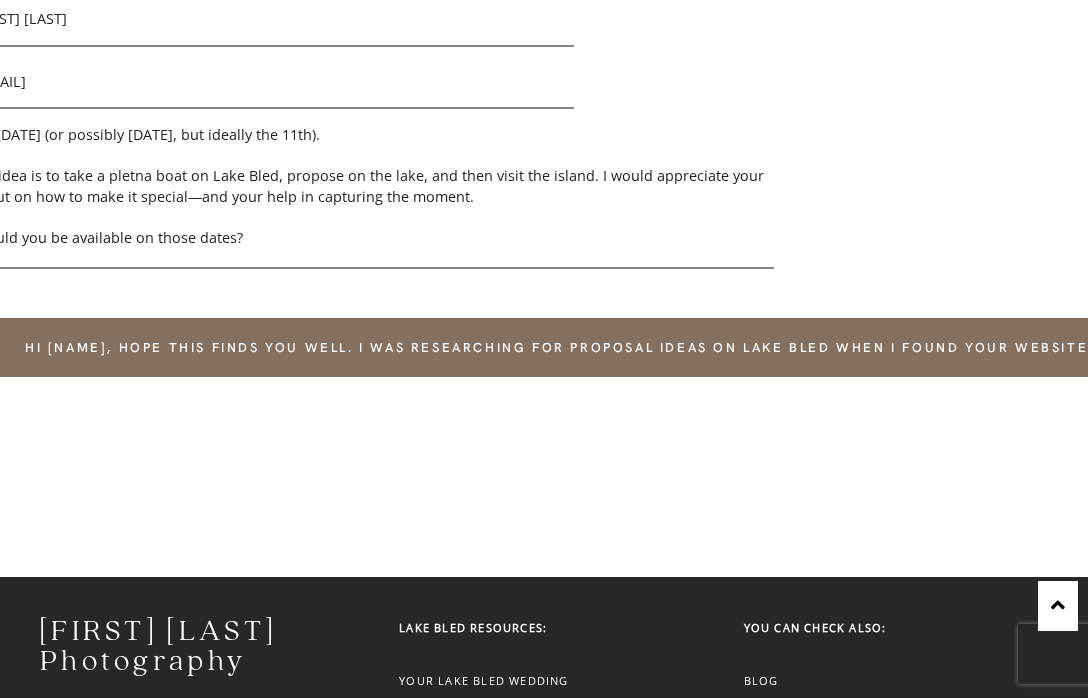 scroll, scrollTop: 212, scrollLeft: 0, axis: vertical 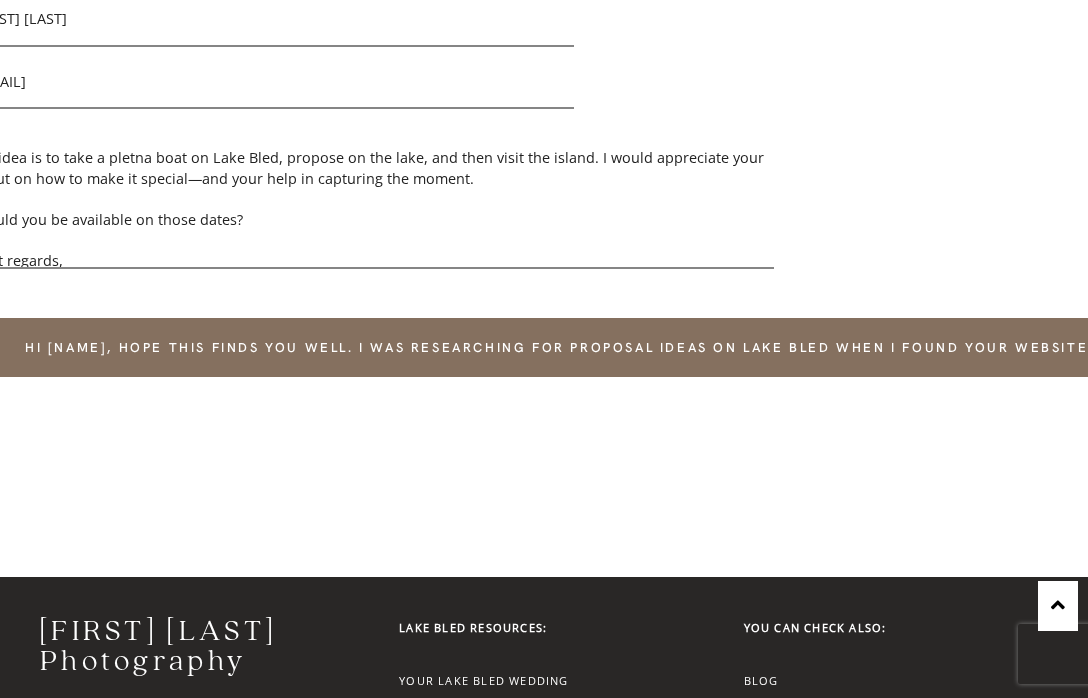 click on "Hi [FIRST],
I hope you are doing well.
While researching proposal ideas for Lake Bled, I came across your website and was very impressed by the detailed insights you have shared.
I am planning a surprise proposal for my girlfriend and would love your help. We are based in [CITY] and will be traveling to Slovenia and Croatia next week. I will arrive in Ljubljana on [DATE] at 11 PM and am hoping to propose on [DATE] (or possibly [DATE], but ideally the 11th).
My idea is to take a pletna boat on Lake Bled, propose on the lake, and then visit the island. I would appreciate your input on how to make it special—and your help in capturing the moment.
Would you be available on those dates?
Best regards,
[LAST]" at bounding box center (374, 199) 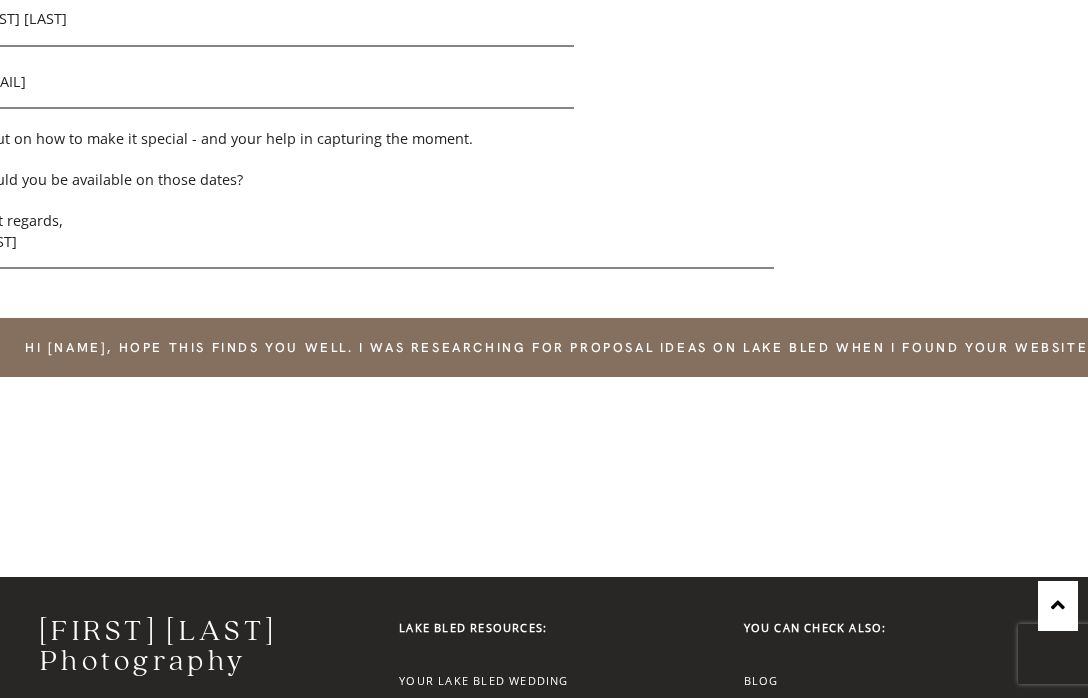 scroll, scrollTop: 272, scrollLeft: 0, axis: vertical 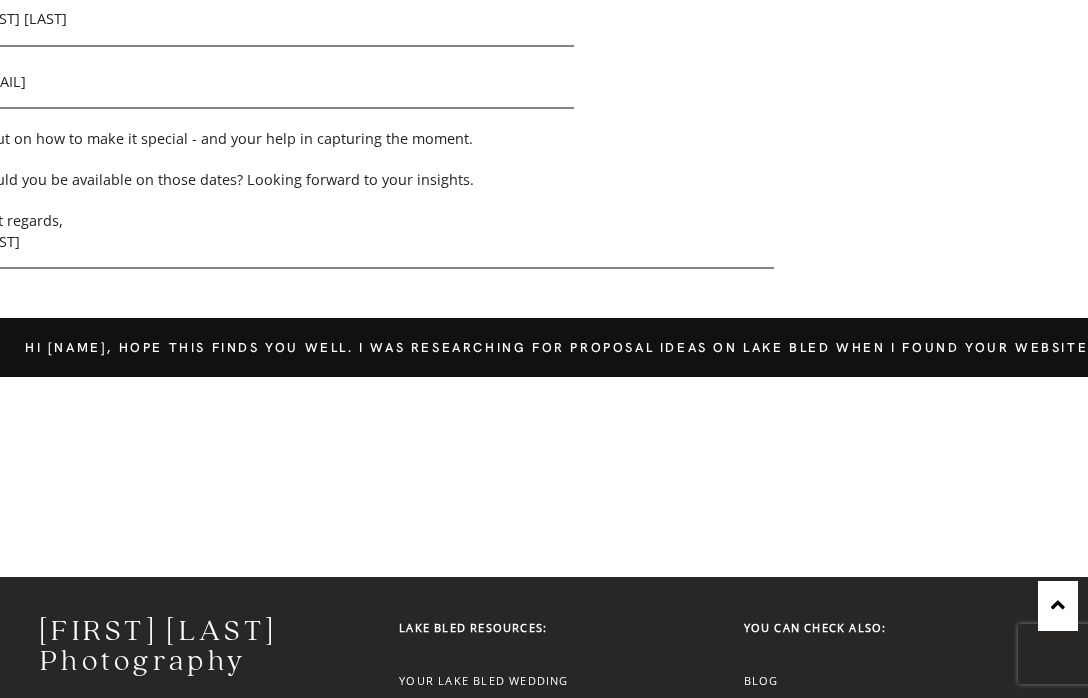 type on "Hi [FIRST],
I hope you are doing well.
While researching proposal ideas for Lake Bled, I came across your website and was very impressed by the detailed insights you have shared.
I am planning a surprise proposal for my girlfriend and would love your help. We are based in [CITY] and will be traveling to Slovenia and Croatia next week. I will arrive in Ljubljana on August 10 at 11 PM and am hoping to propose on Aug 11 (or possibly Aug 12, but ideally the 11th).
My idea is to take a pletna boat on Lake Bled, propose on the lake, and then visit the island. I would appreciate your input on how to make it special - and your help in capturing the moment.
Would you be available on those dates? Looking forward to your insights.
Best regards,
[FIRST]" 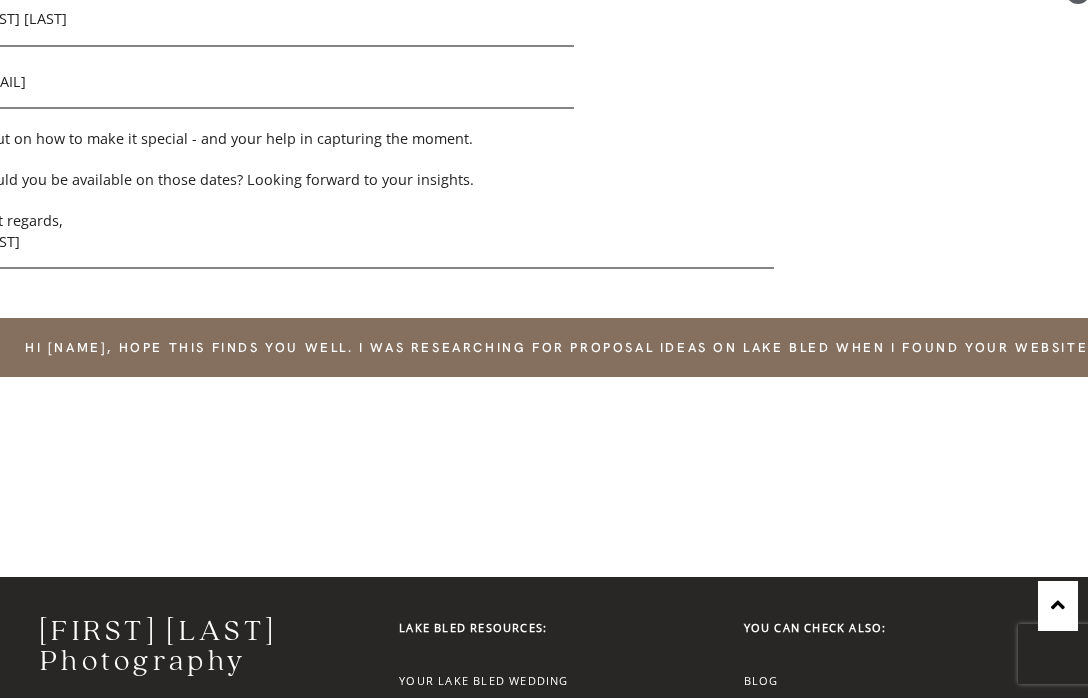 scroll, scrollTop: 0, scrollLeft: 0, axis: both 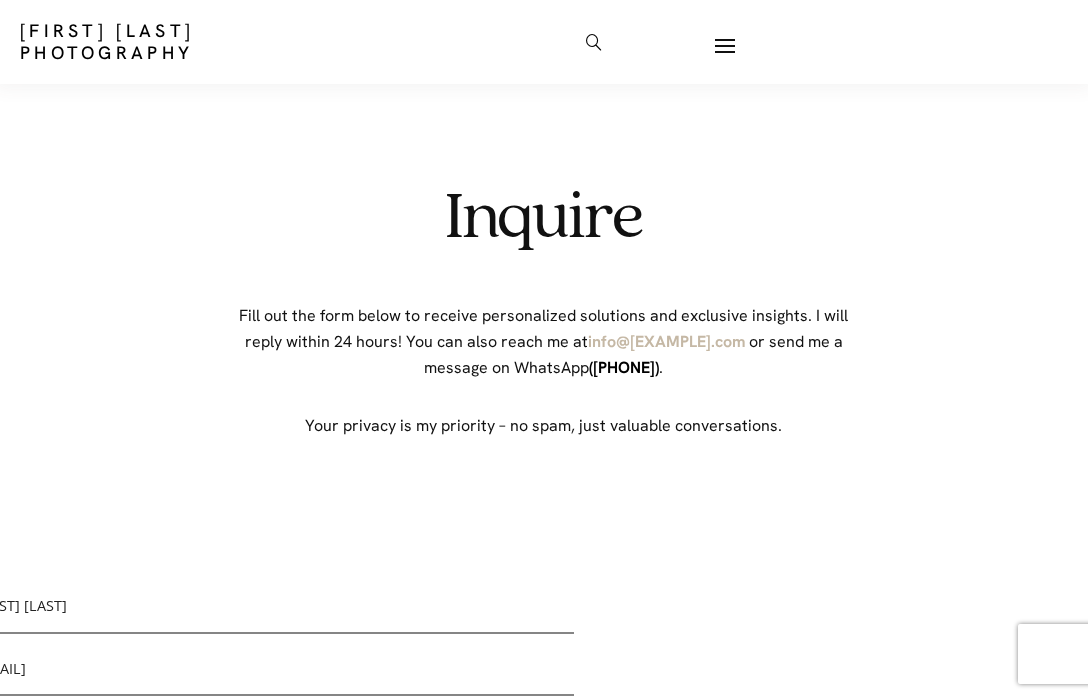 click on "info@[EXAMPLE].com" at bounding box center (666, 341) 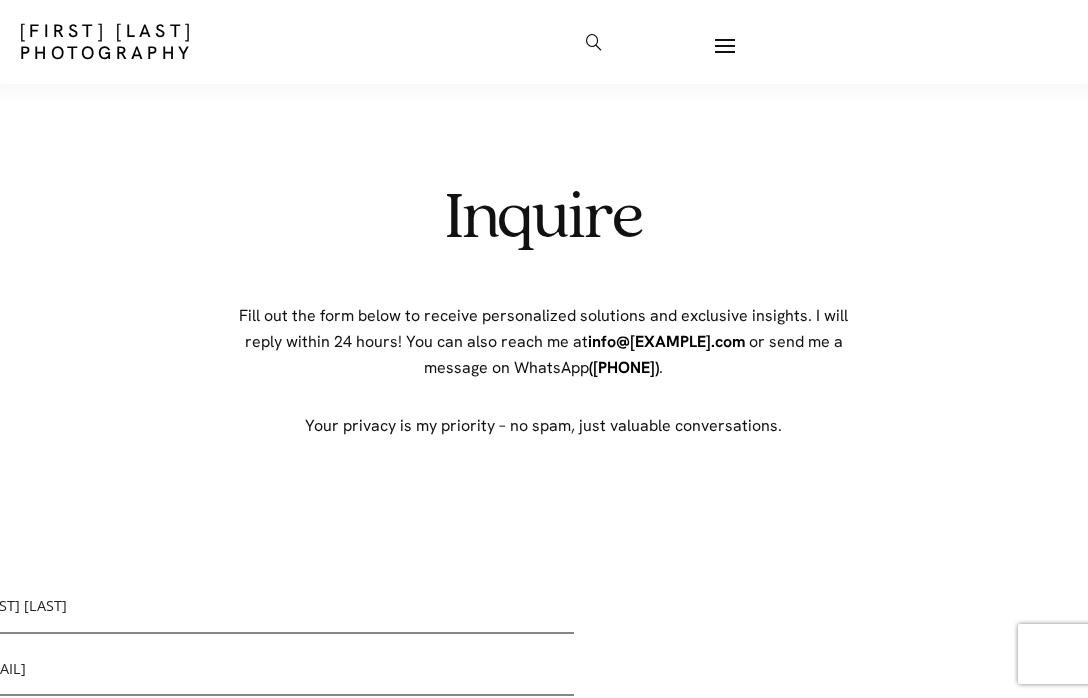 click on "Fill out the form below to receive personalized solutions and exclusive insights. I will reply within [TIME]! You can also reach me at  info@[DOMAIN].com   or send me a message on WhatsApp  ([PHONE]) ." at bounding box center (544, 342) 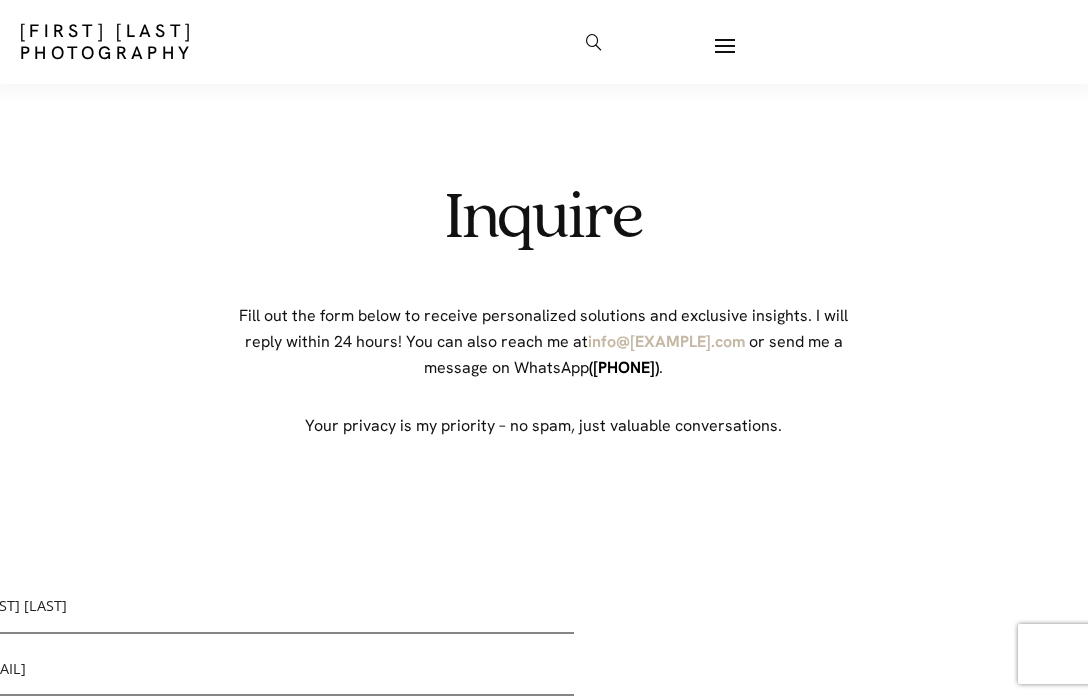 drag, startPoint x: 757, startPoint y: 344, endPoint x: 576, endPoint y: 344, distance: 181 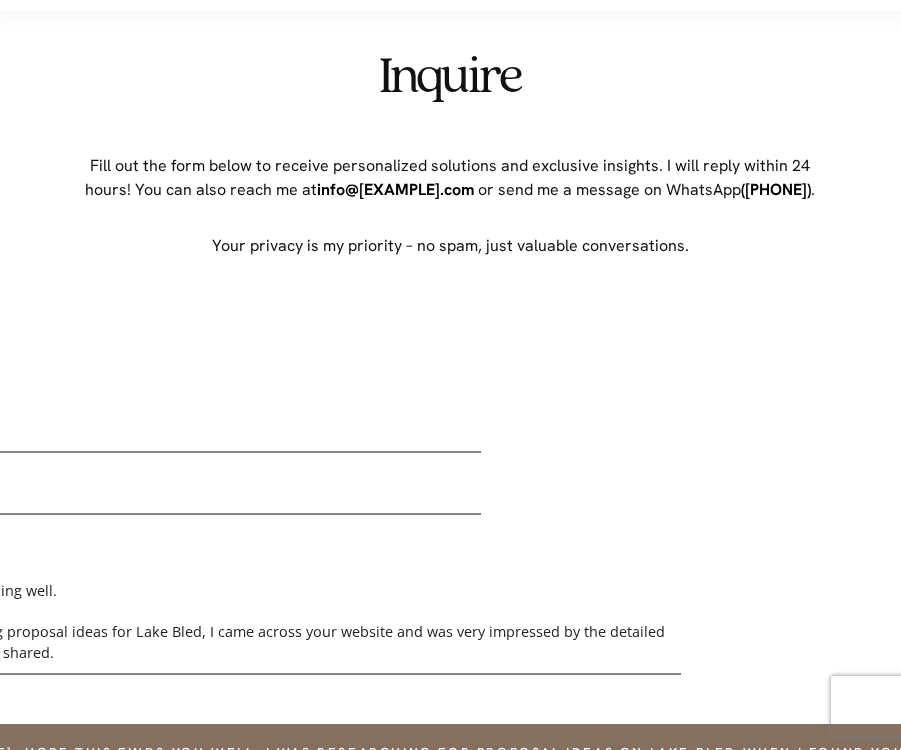 scroll, scrollTop: 71, scrollLeft: 0, axis: vertical 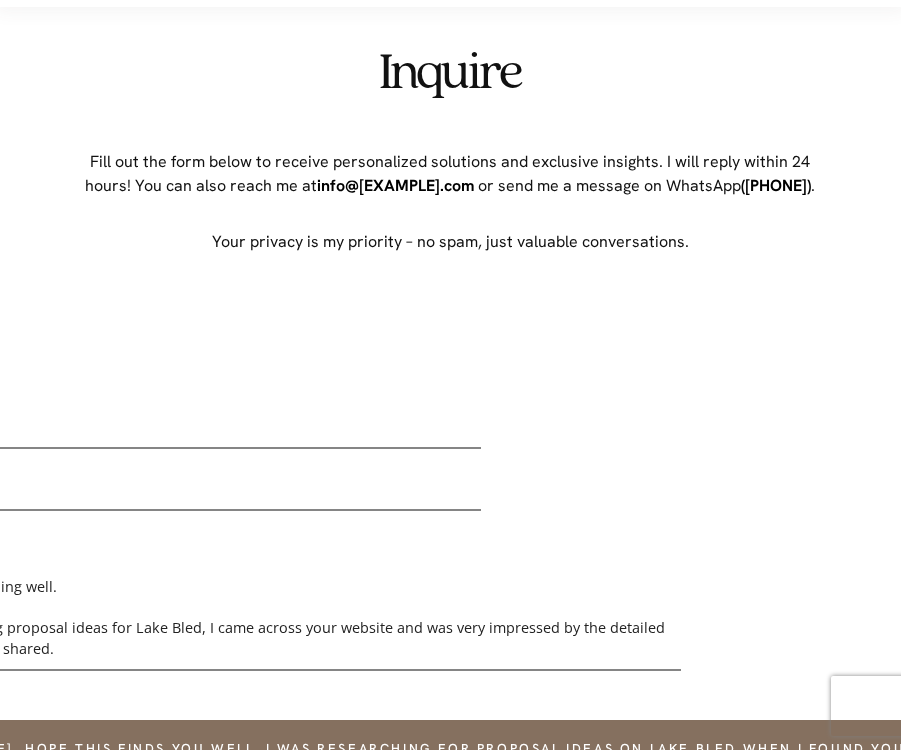click on "Fill out the form below to receive personalized solutions and exclusive insights. I will reply within [TIME]! You can also reach me at  info@[DOMAIN].com   or send me a message on WhatsApp  ([PHONE]) ." at bounding box center [450, 174] 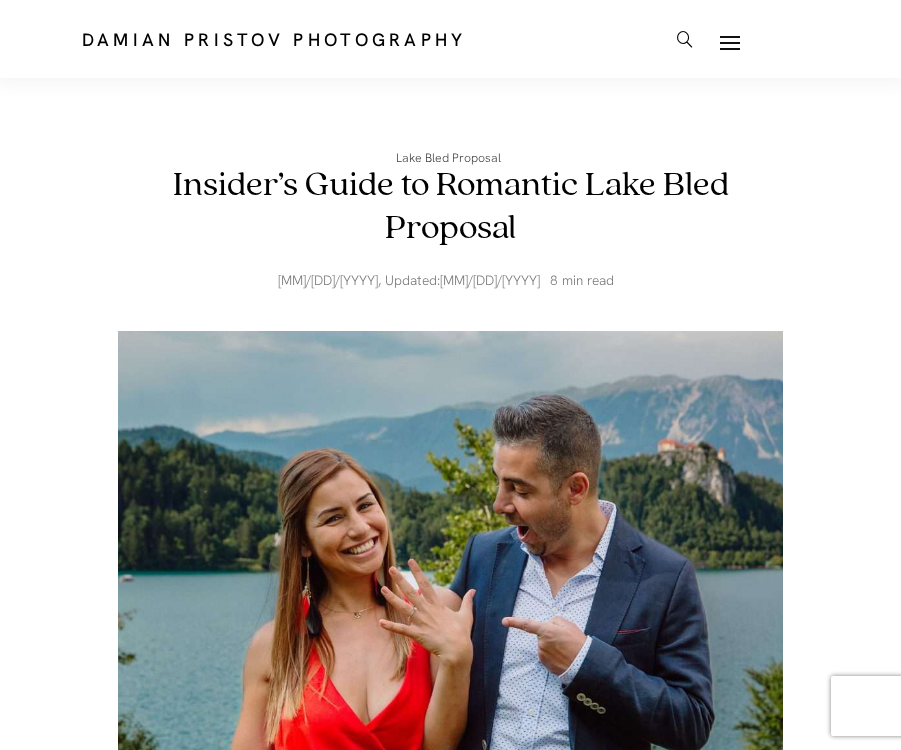 scroll, scrollTop: 285, scrollLeft: 0, axis: vertical 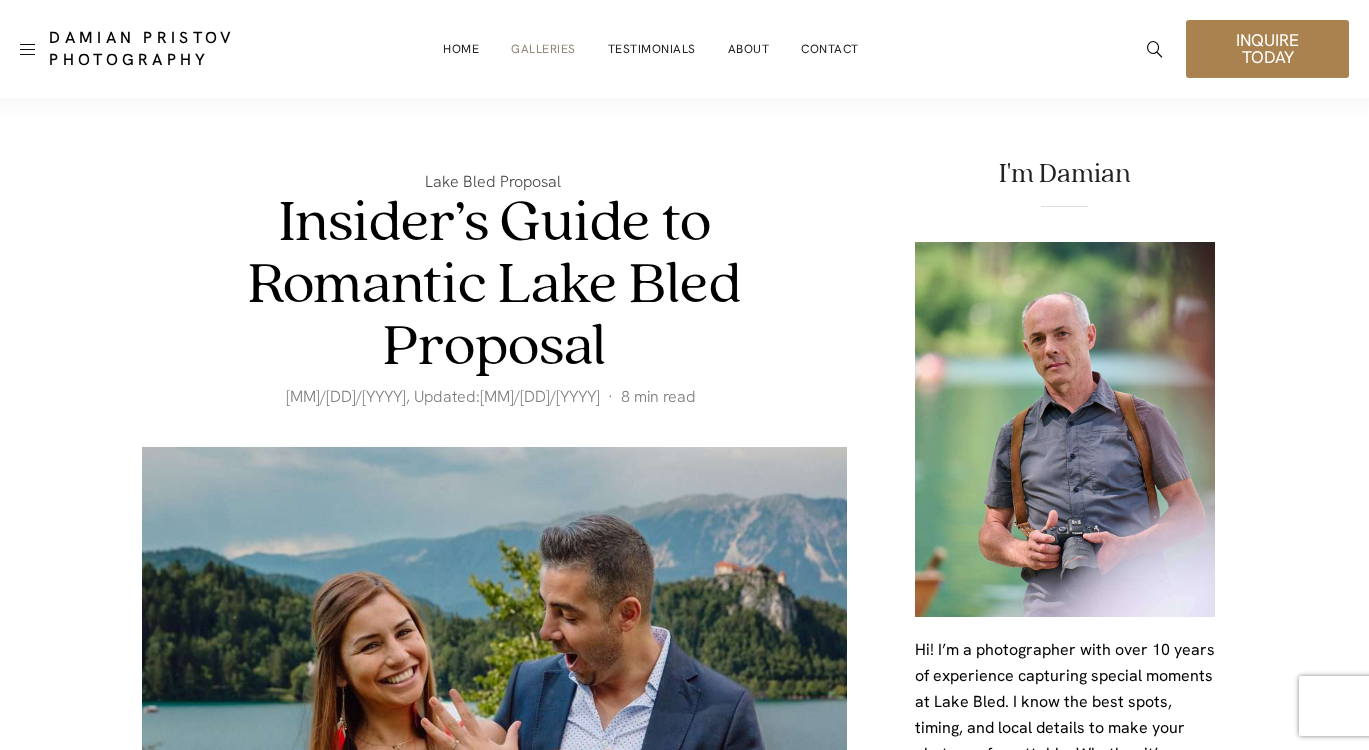 click on "Galleries" at bounding box center (543, 49) 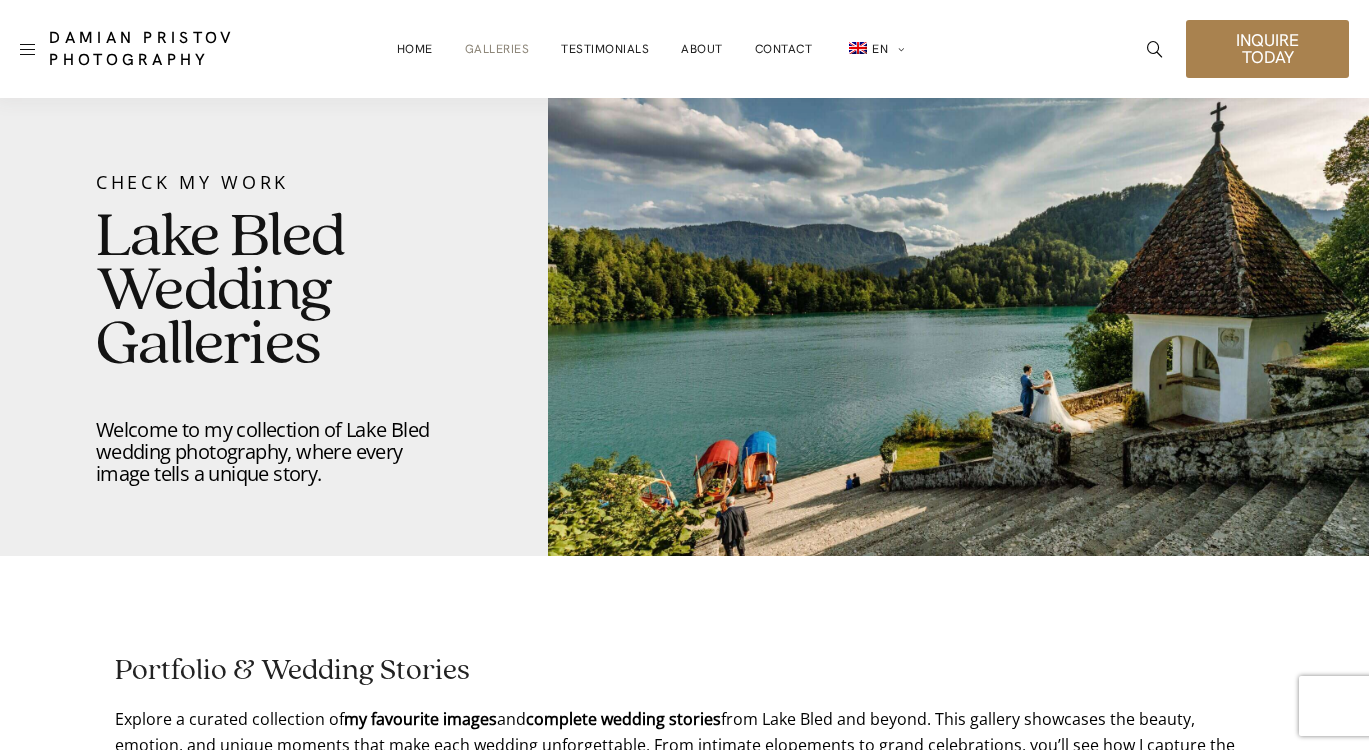 scroll, scrollTop: 0, scrollLeft: 0, axis: both 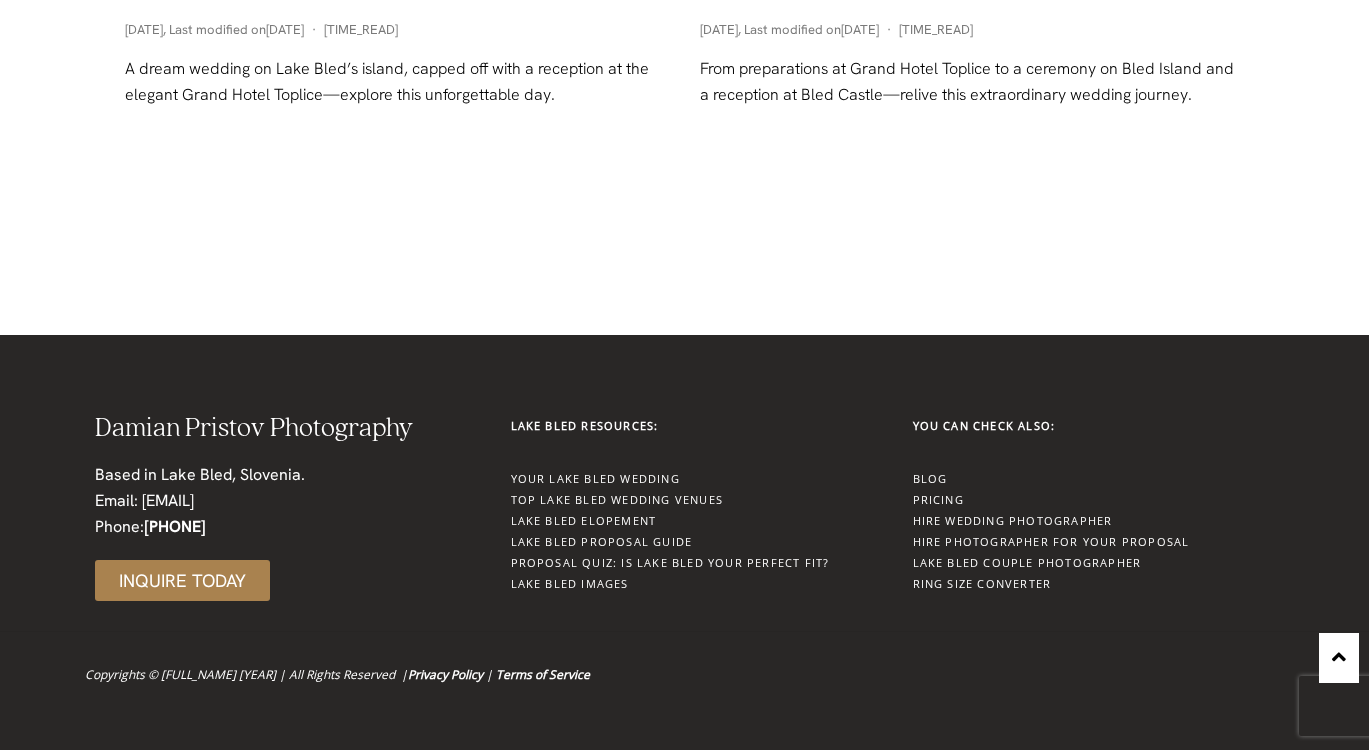 click on "Email: [EMAIL] Phone:  [PHONE]" at bounding box center (200, 514) 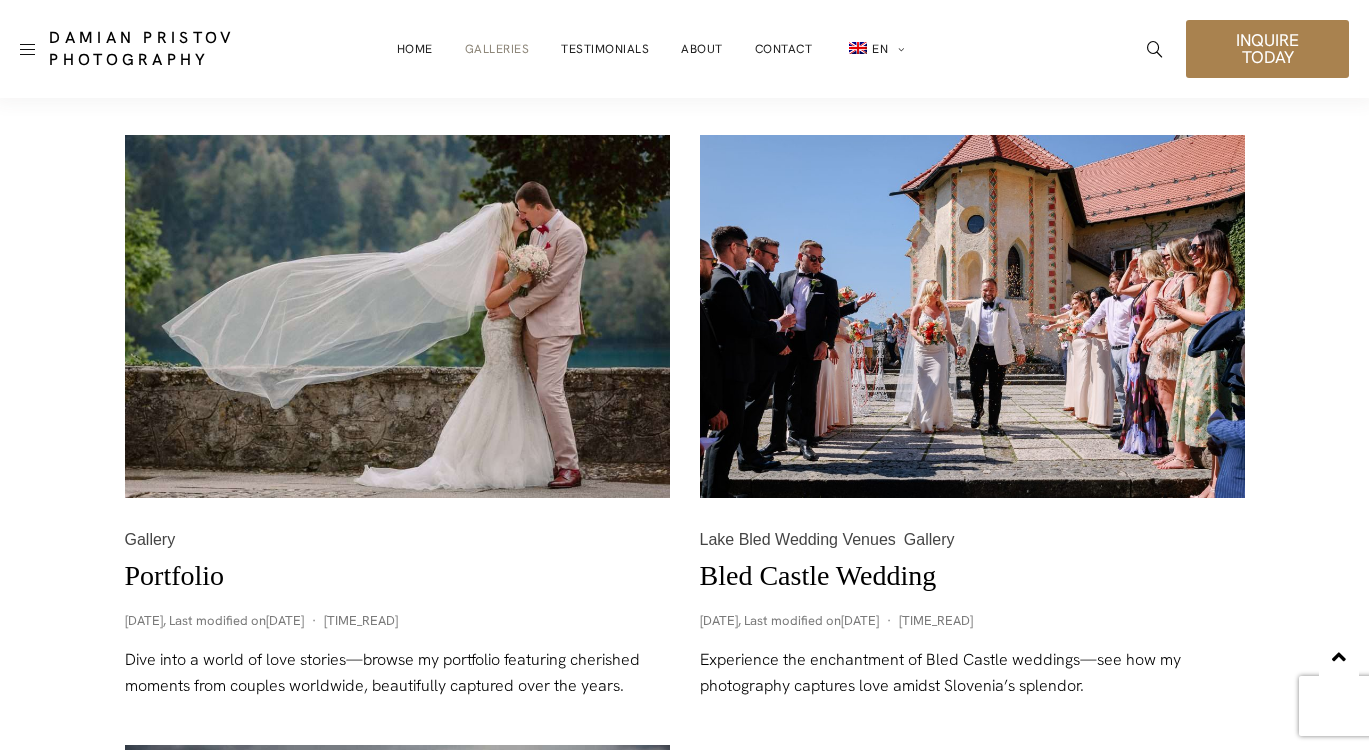 scroll, scrollTop: 0, scrollLeft: 0, axis: both 